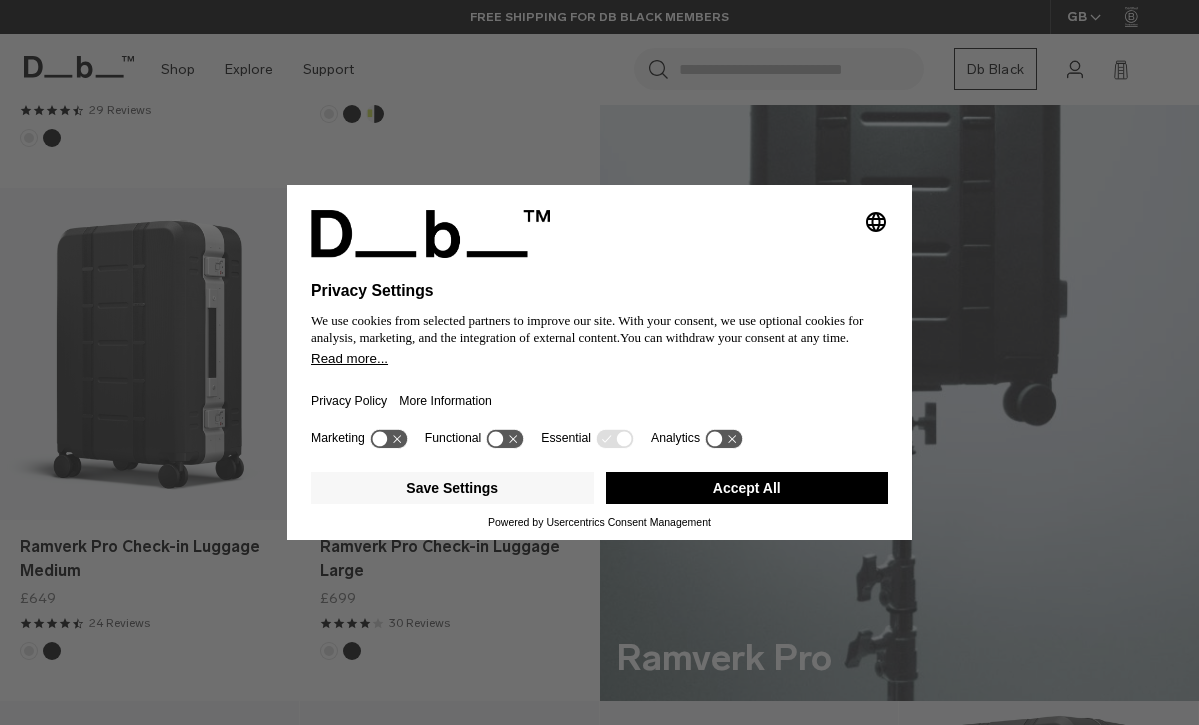 scroll, scrollTop: 775, scrollLeft: 0, axis: vertical 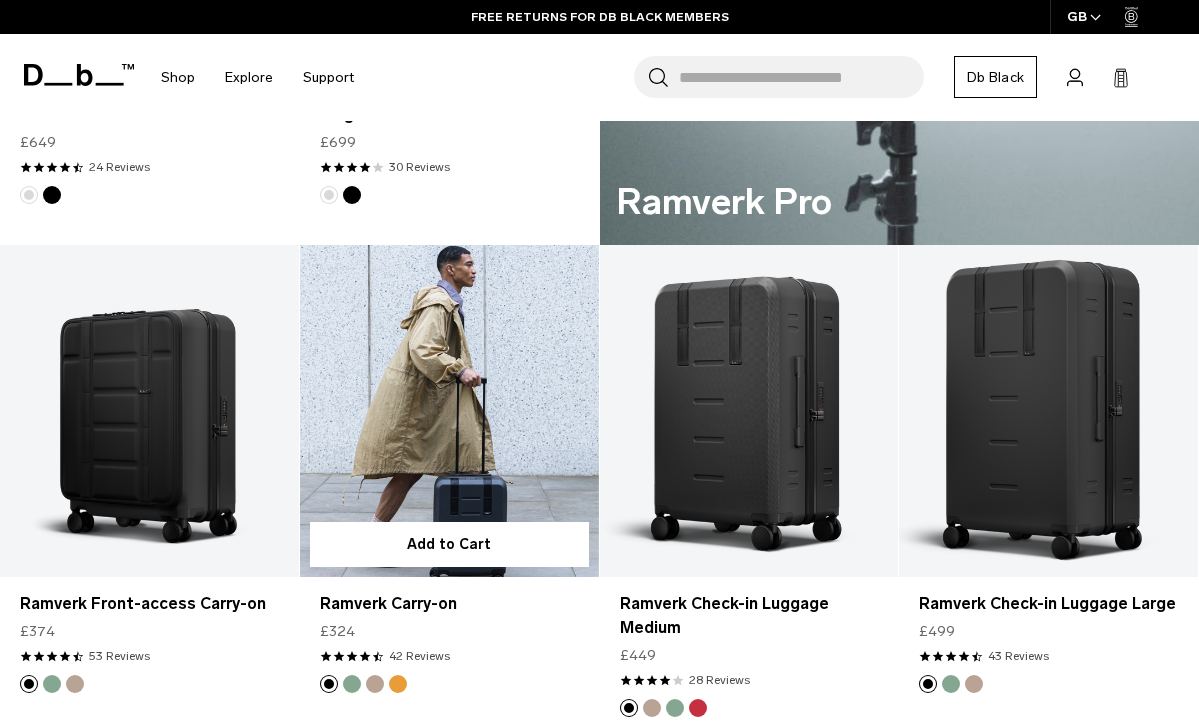 click at bounding box center [449, 411] 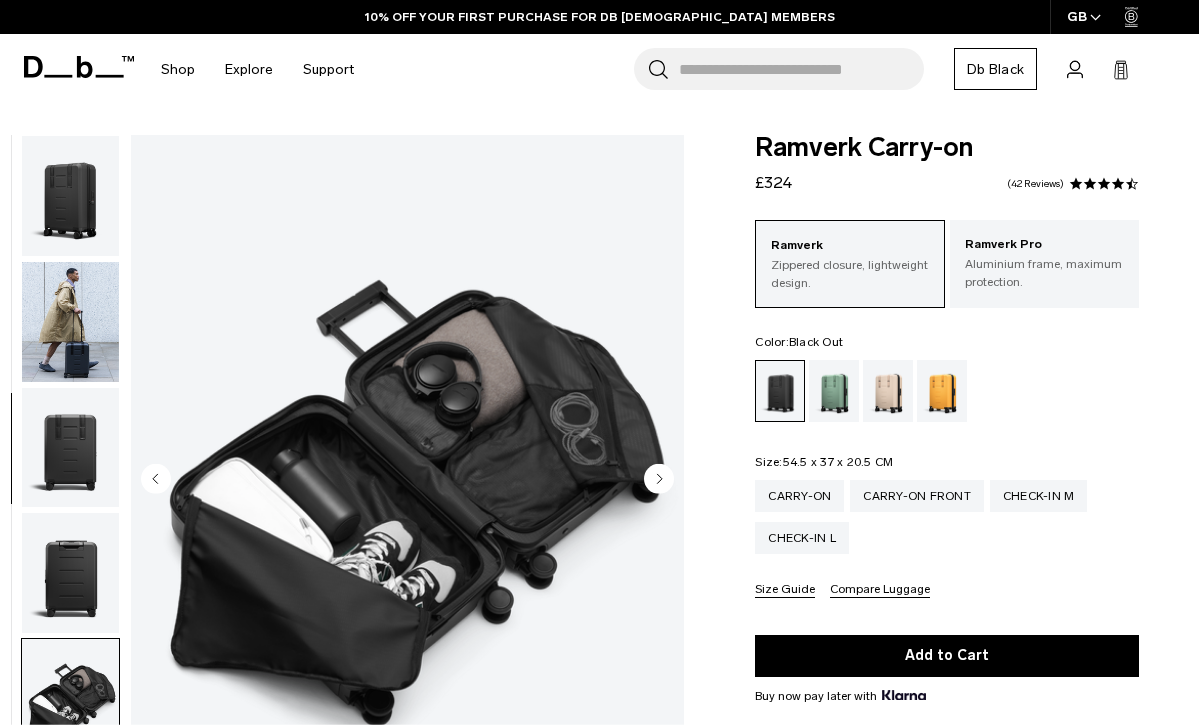 scroll, scrollTop: 0, scrollLeft: 0, axis: both 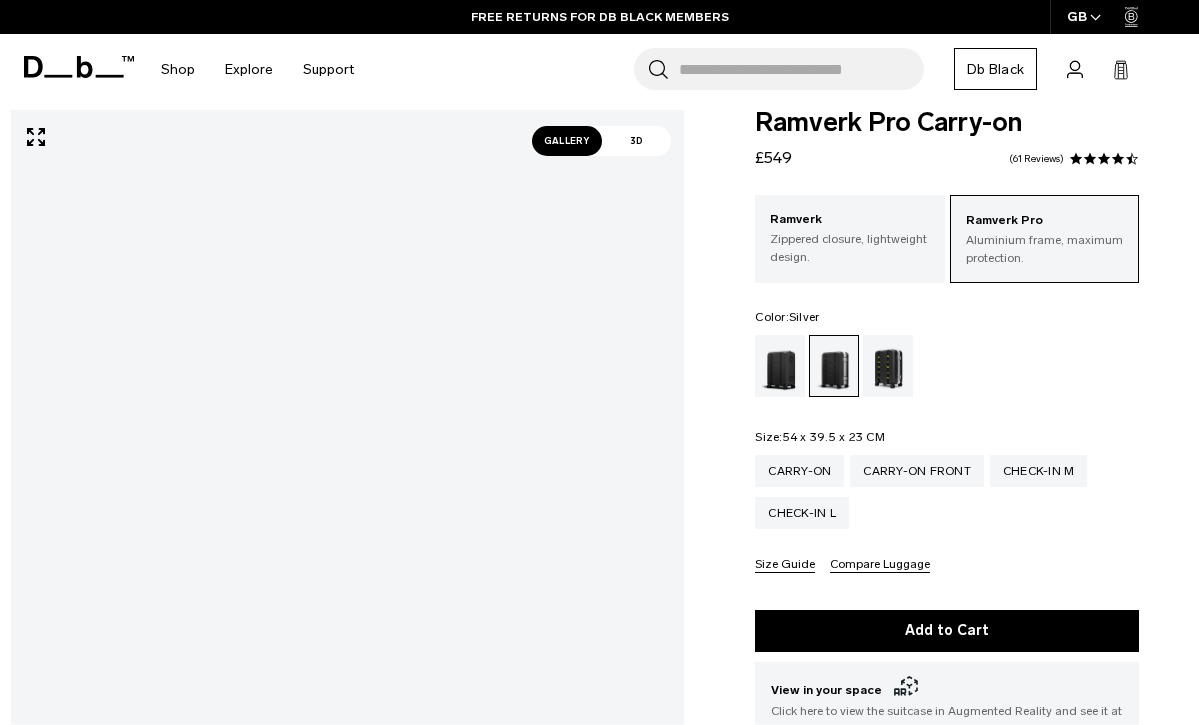 click on "Gallery" at bounding box center [567, 141] 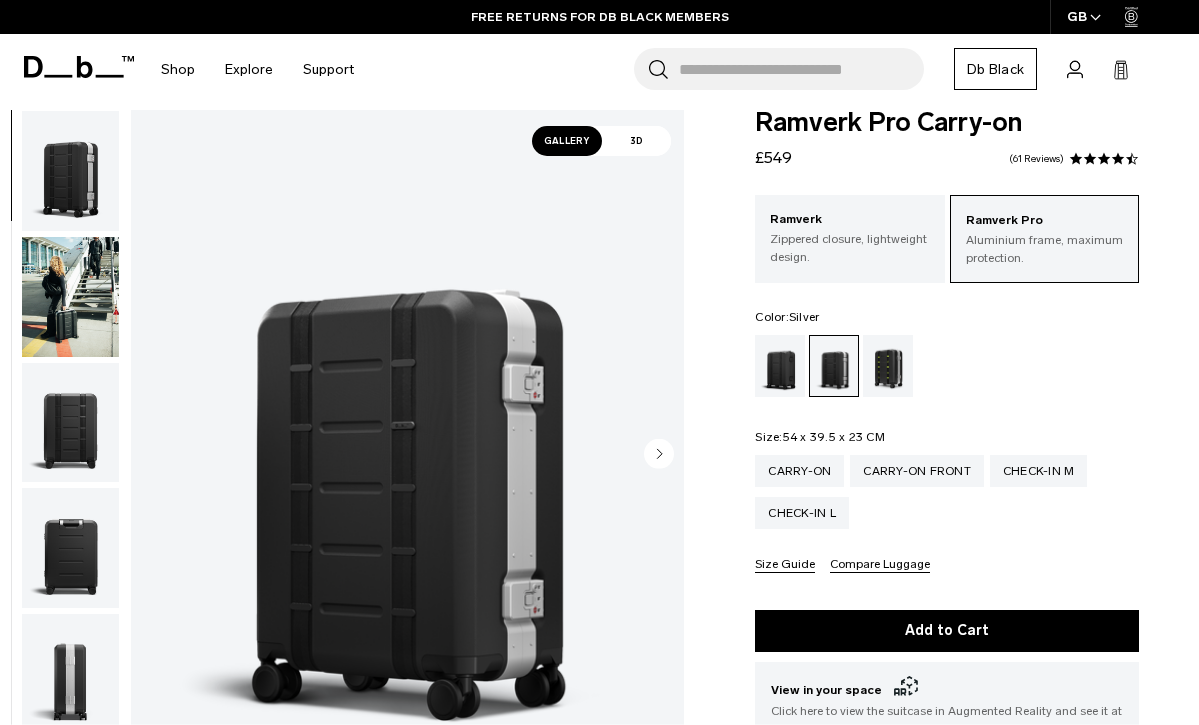 click 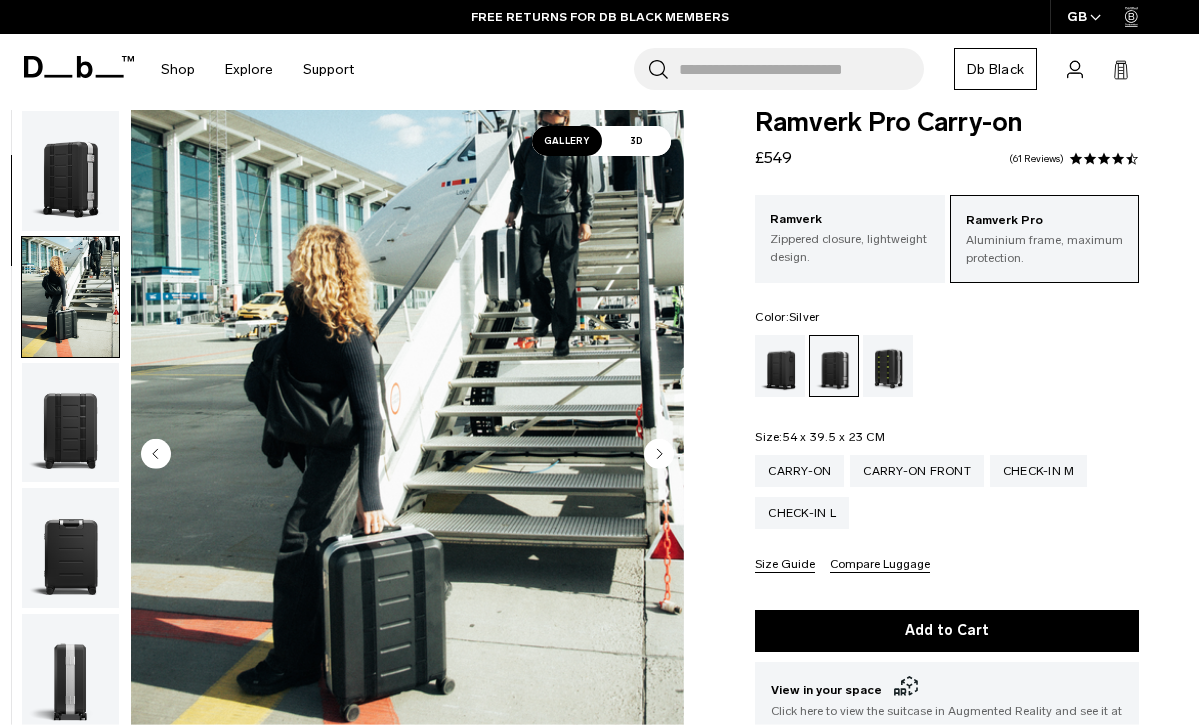 scroll, scrollTop: 127, scrollLeft: 0, axis: vertical 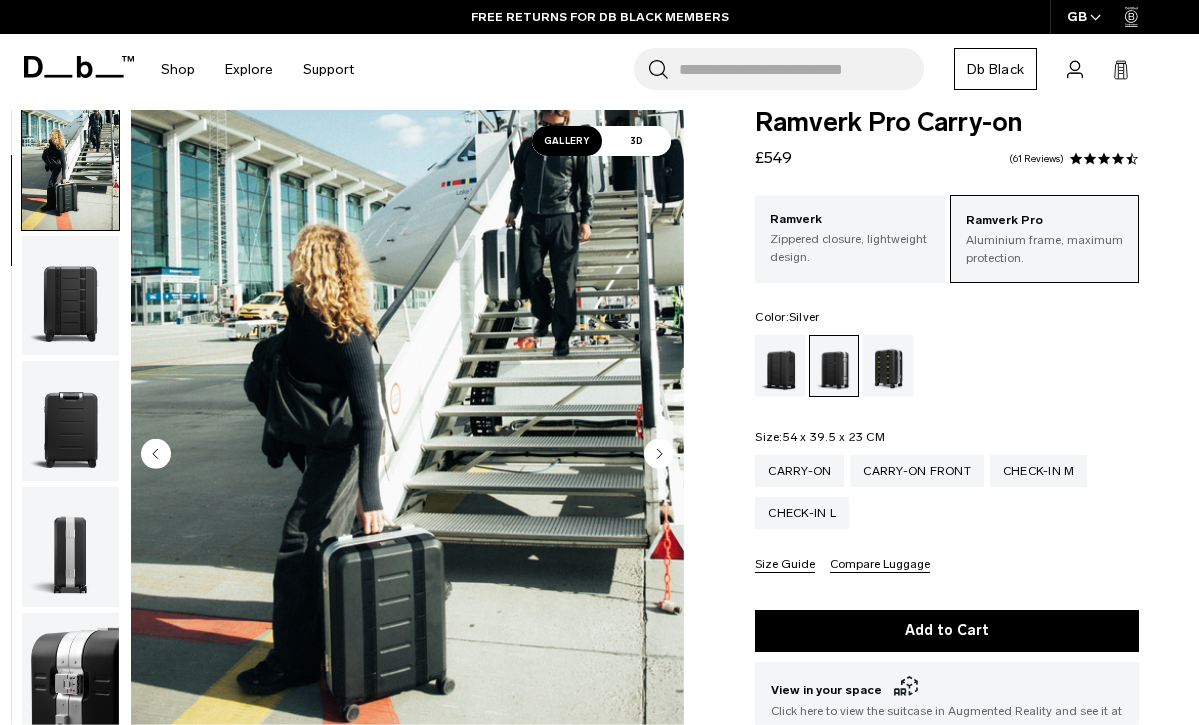 click 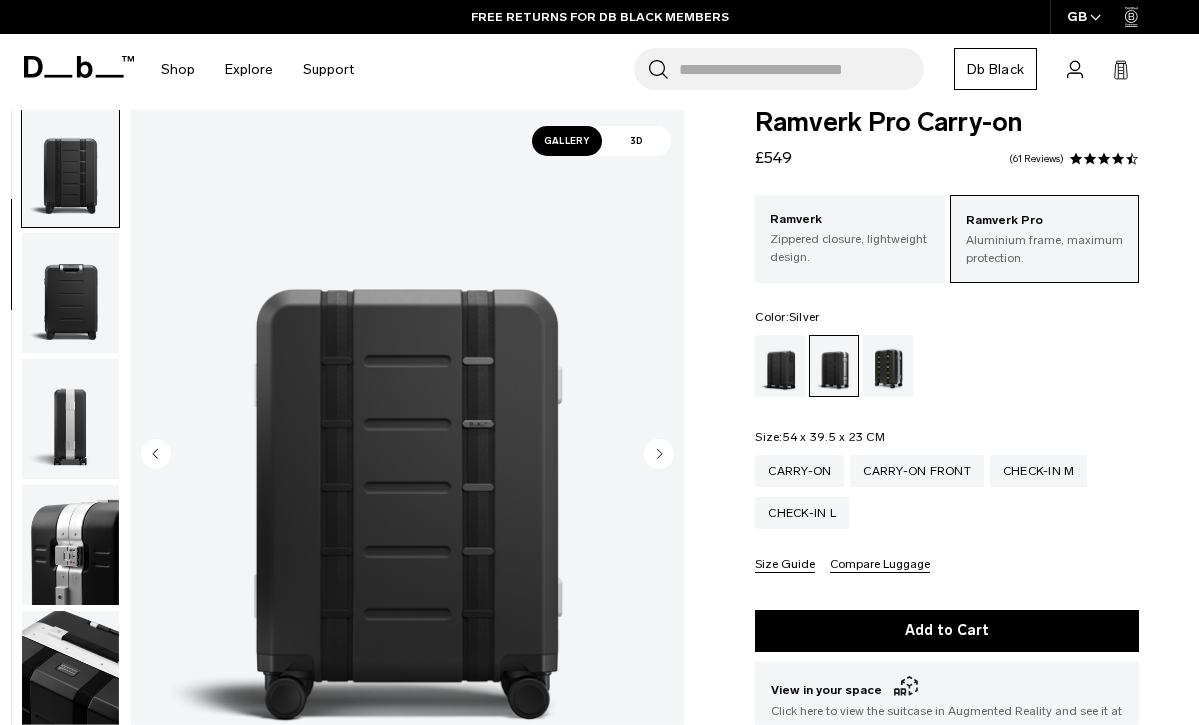 click 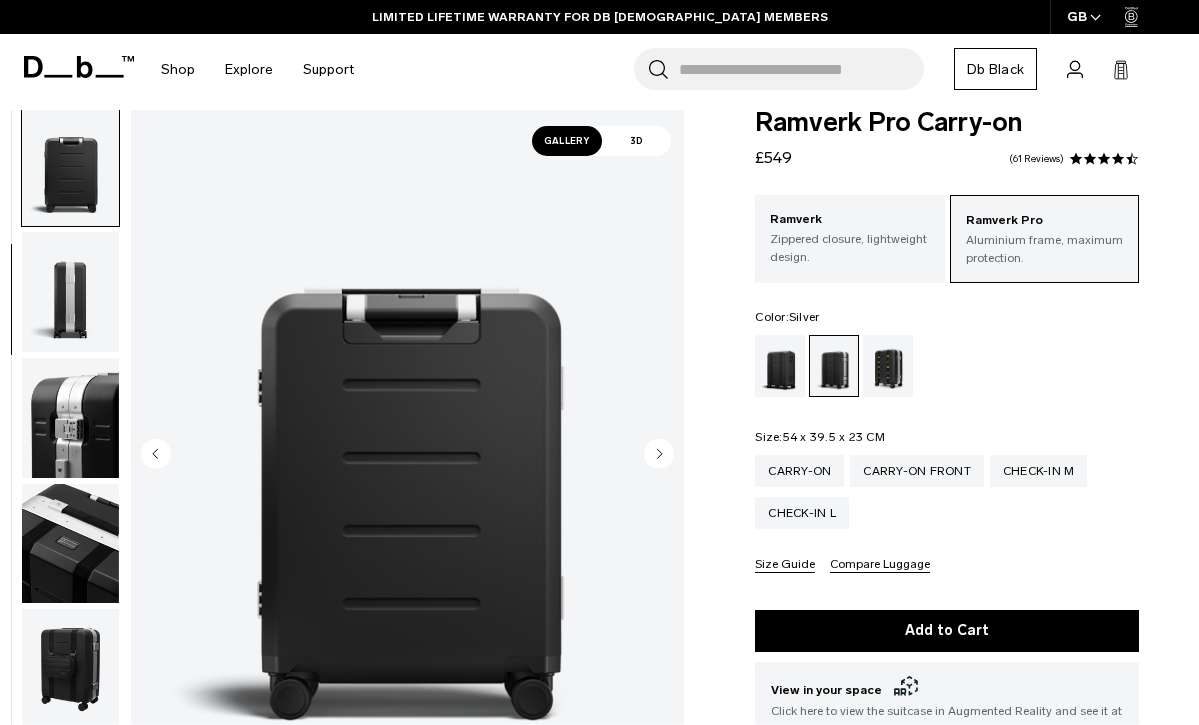 click 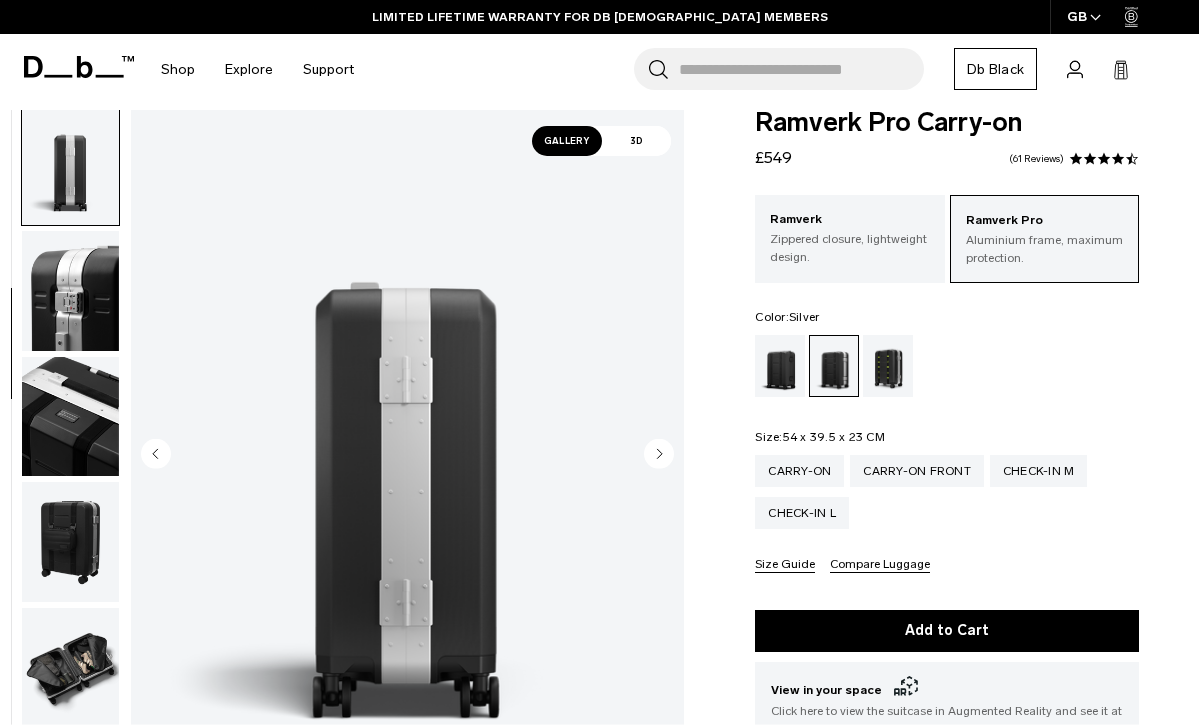 click 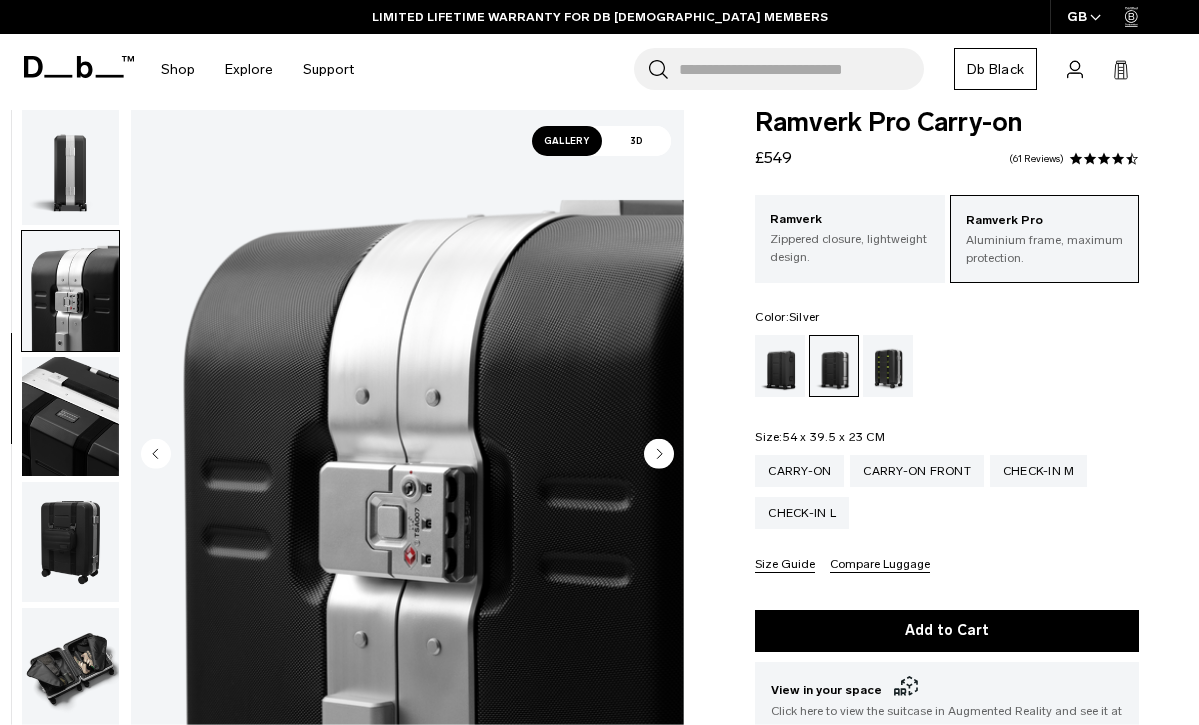 scroll, scrollTop: 636, scrollLeft: 0, axis: vertical 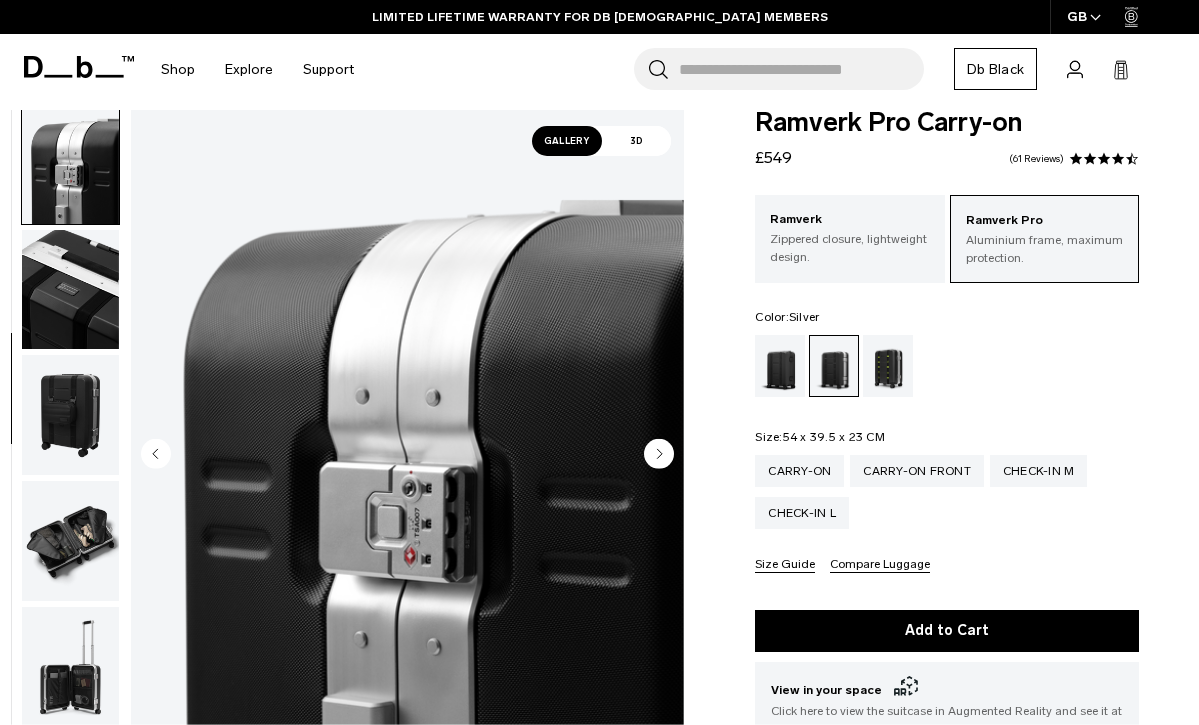 click 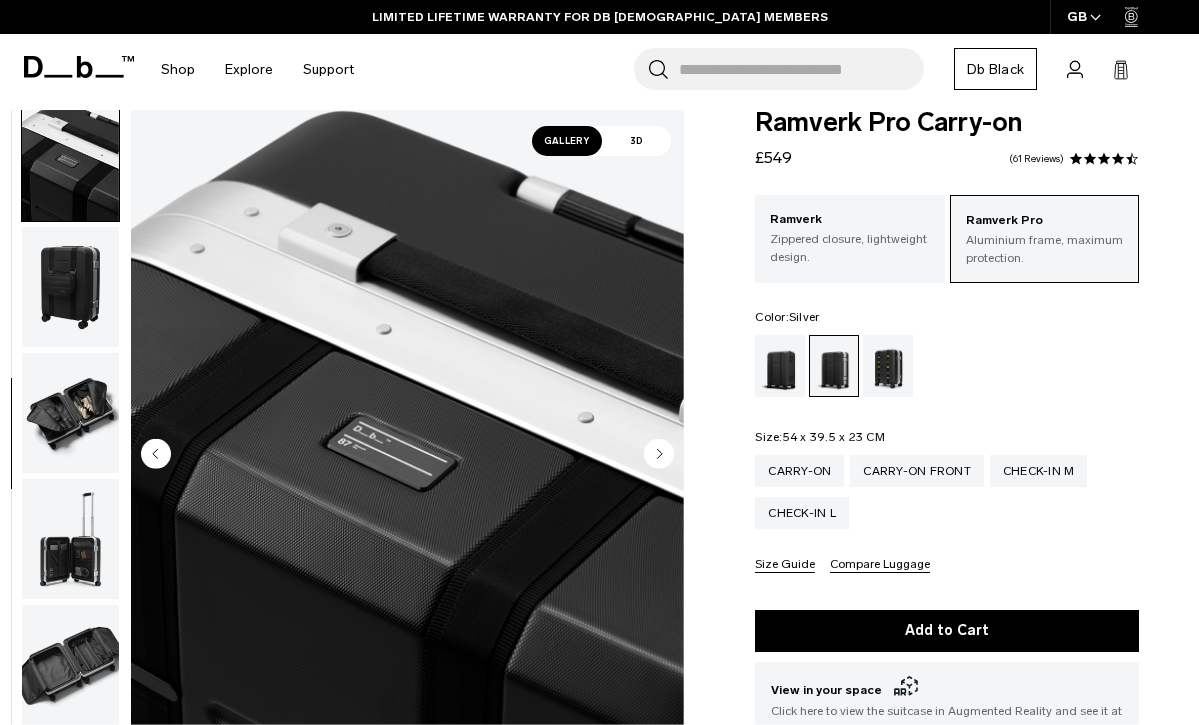 click 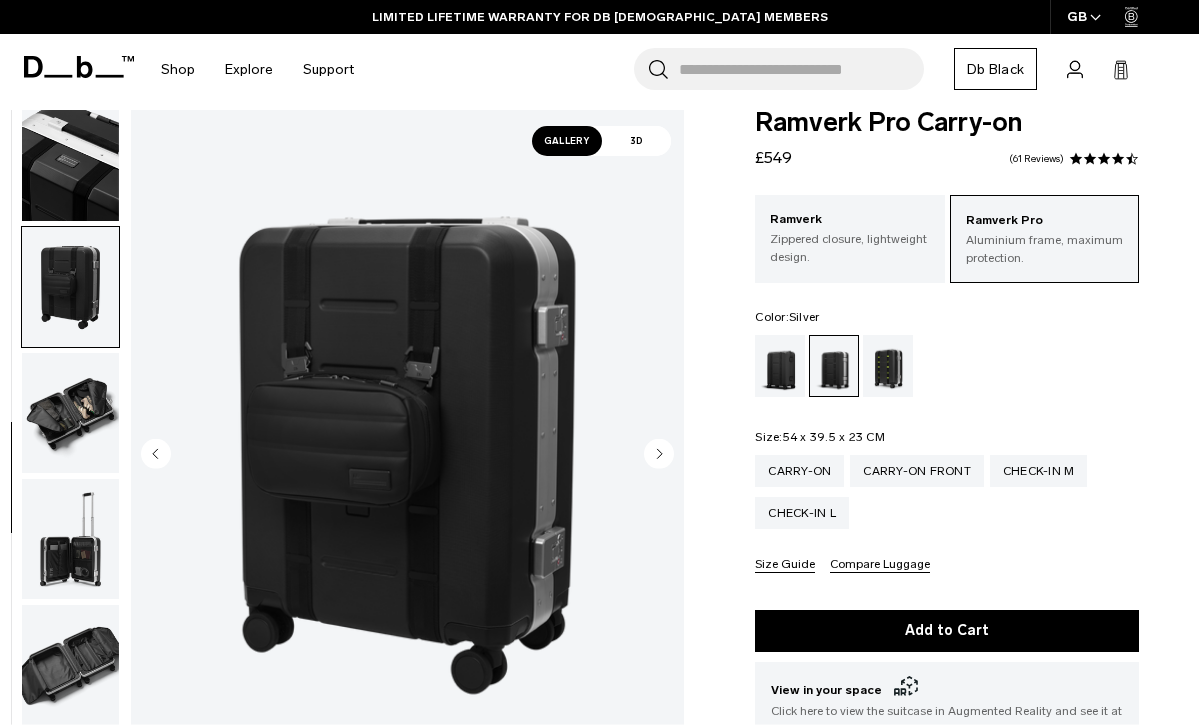 scroll, scrollTop: 891, scrollLeft: 0, axis: vertical 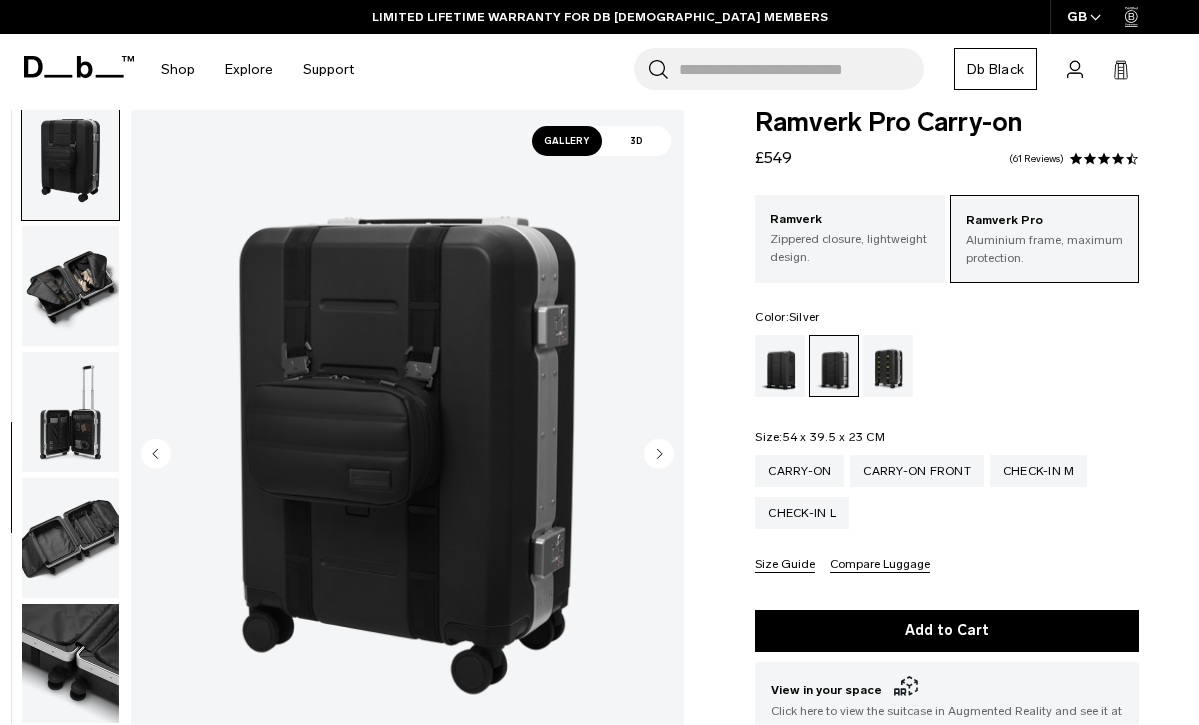 click 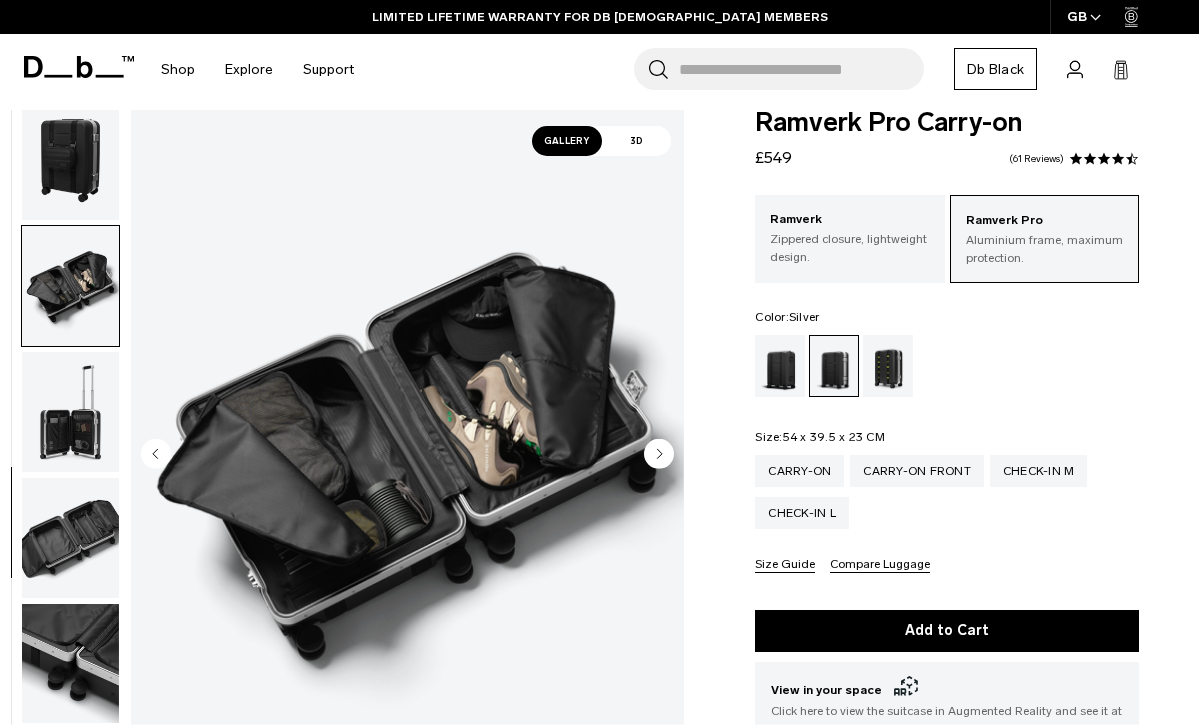 scroll, scrollTop: 1018, scrollLeft: 0, axis: vertical 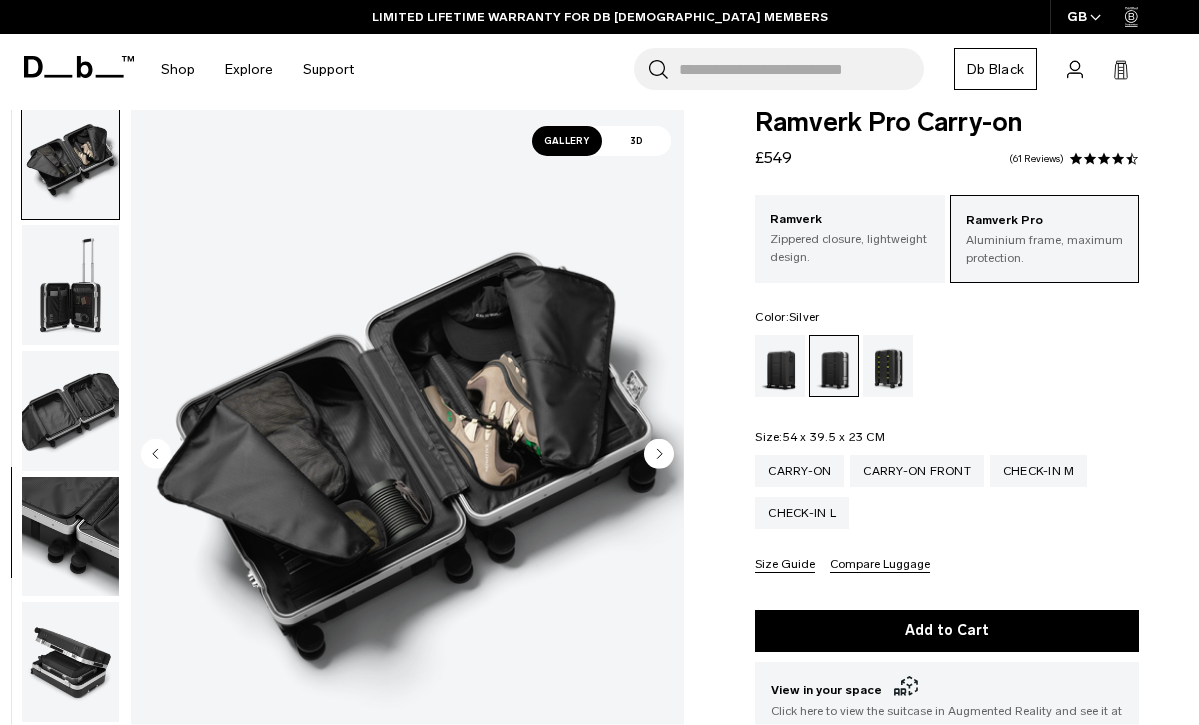 click 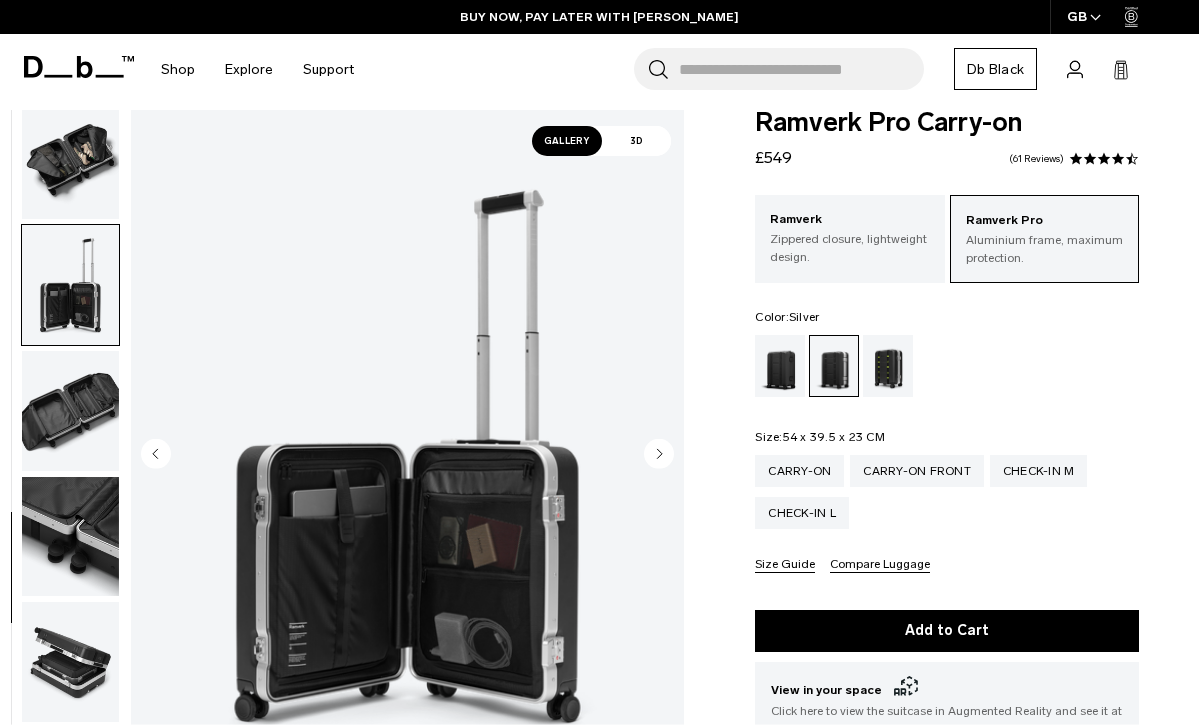 scroll, scrollTop: 1087, scrollLeft: 0, axis: vertical 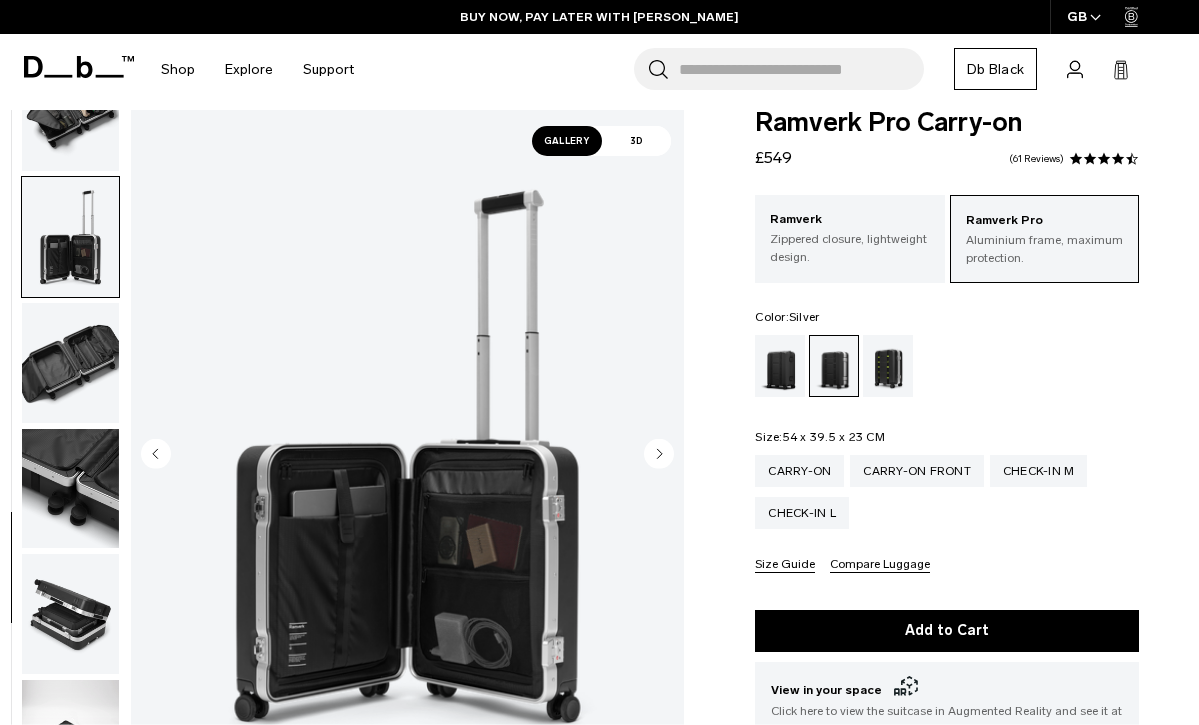 click 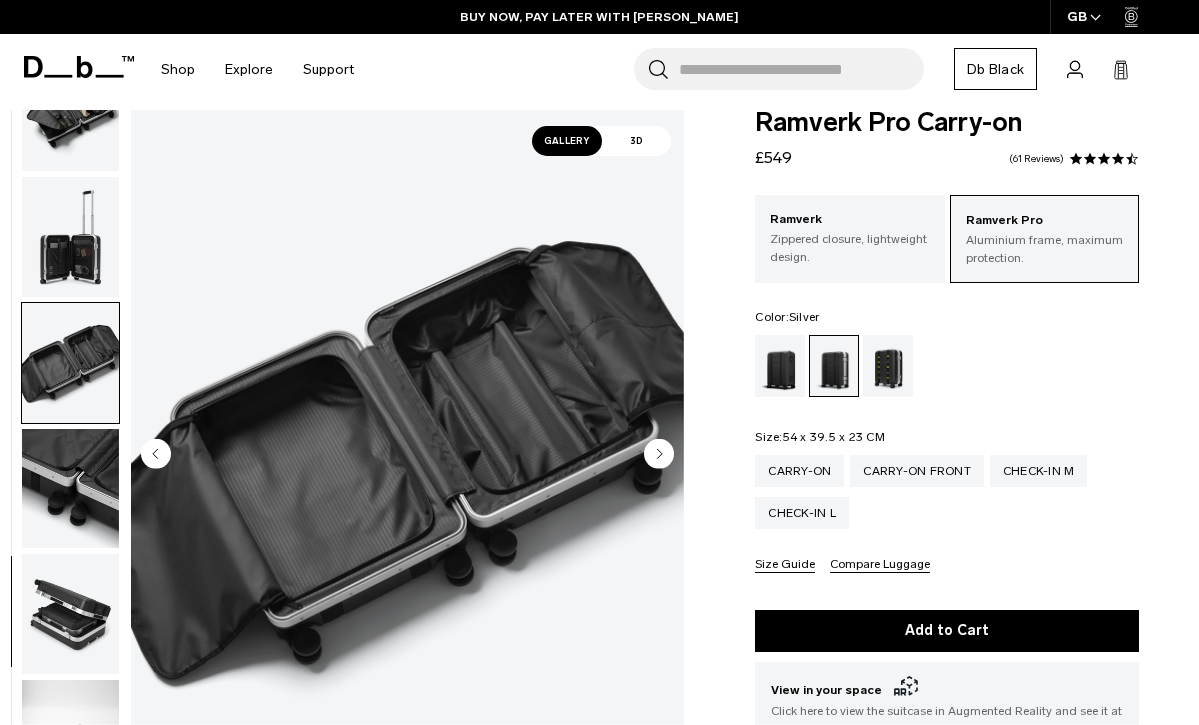 click 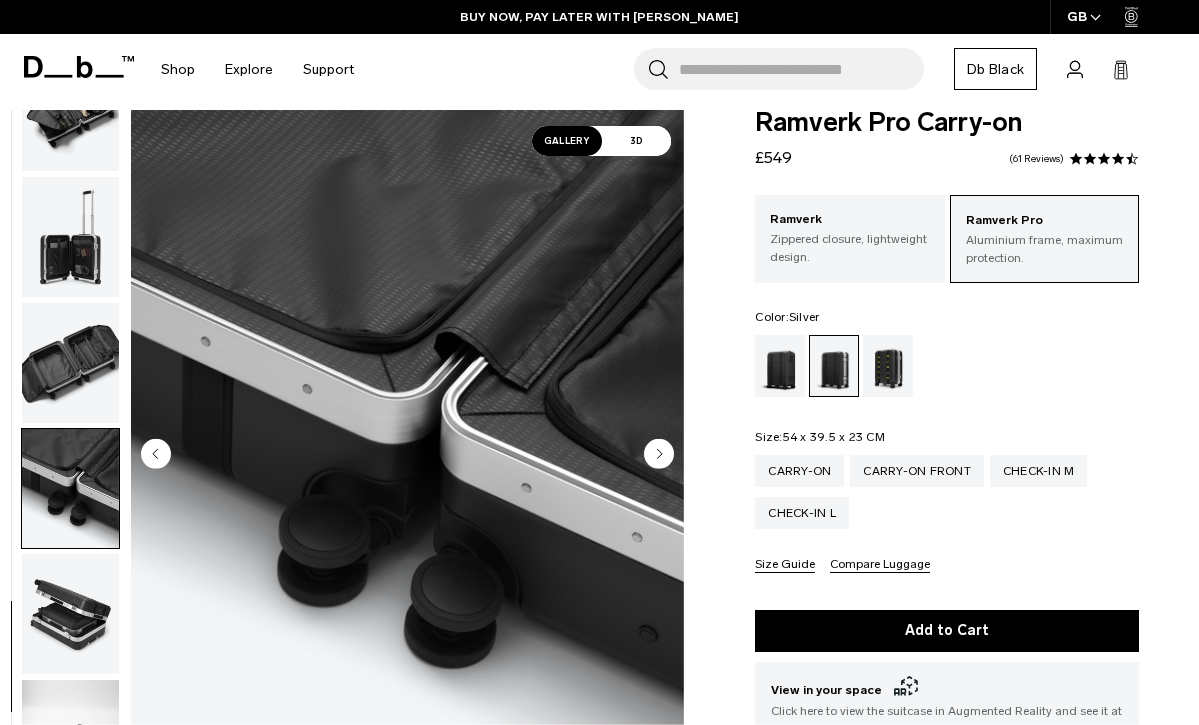 click 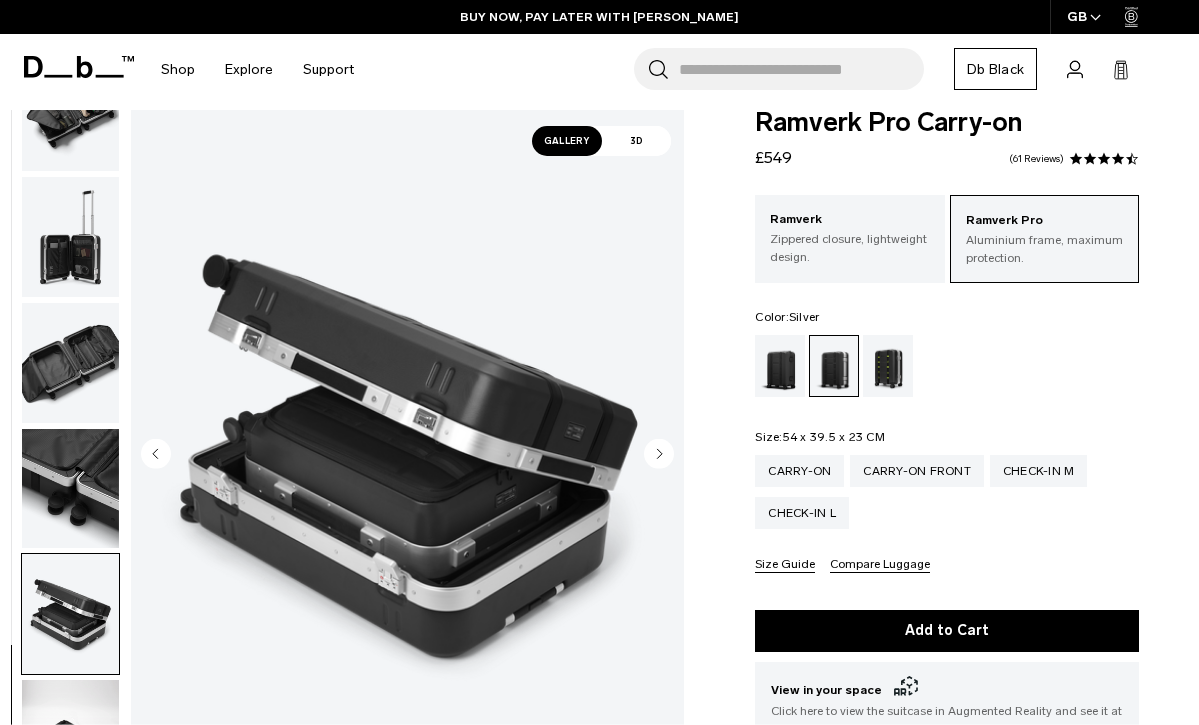 click 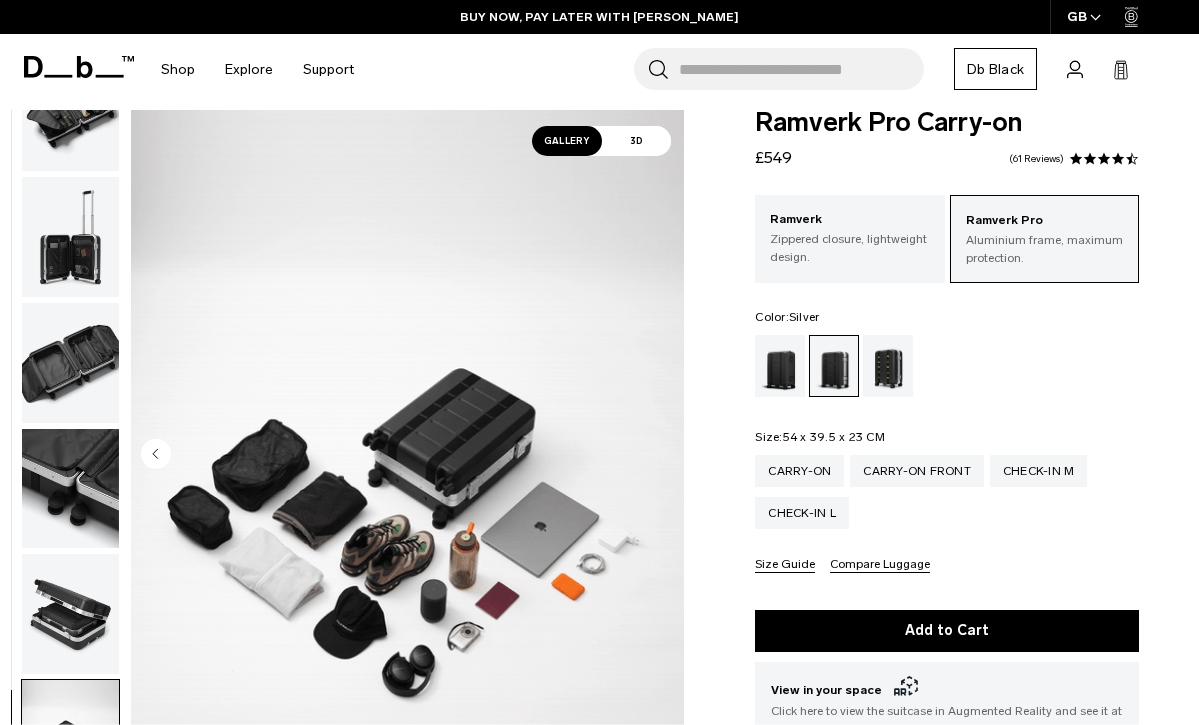 click at bounding box center (407, 455) 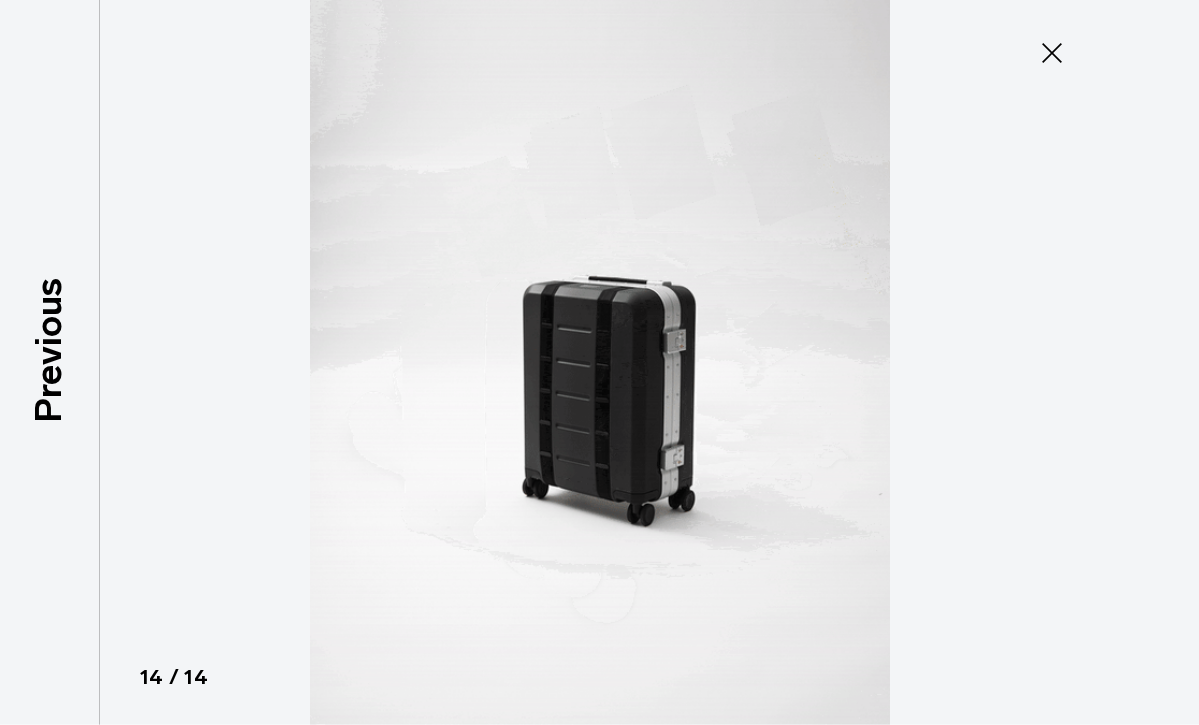click 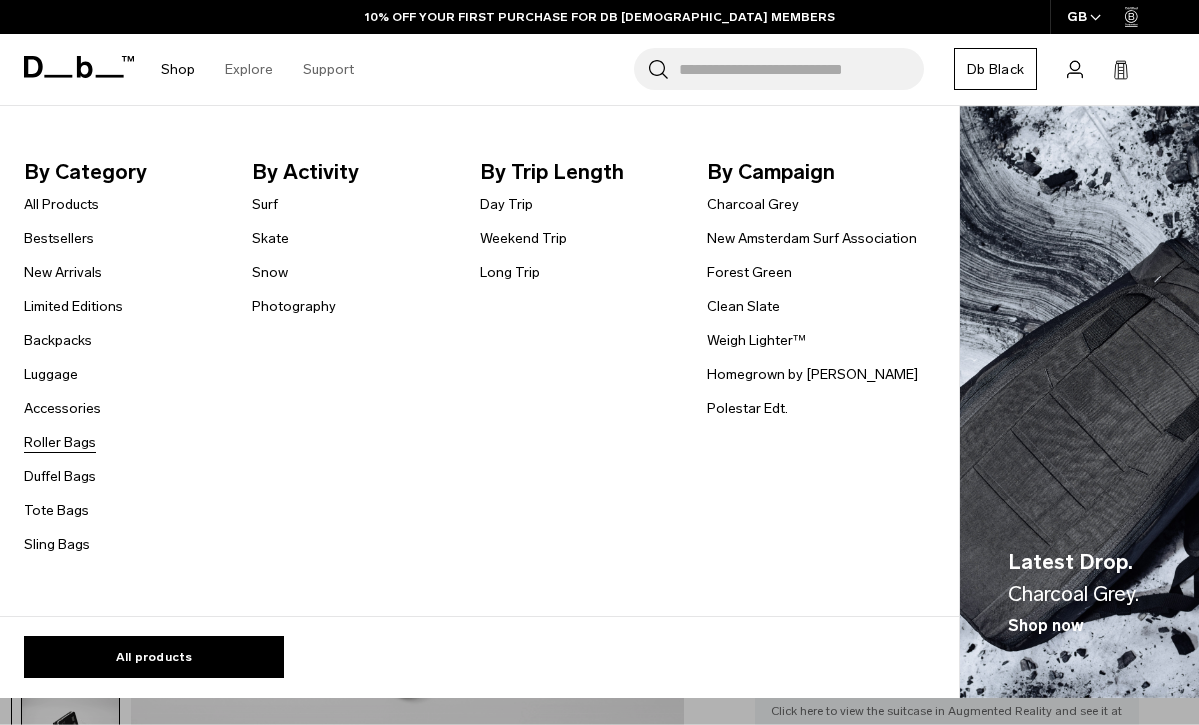 click on "Roller Bags" at bounding box center (60, 442) 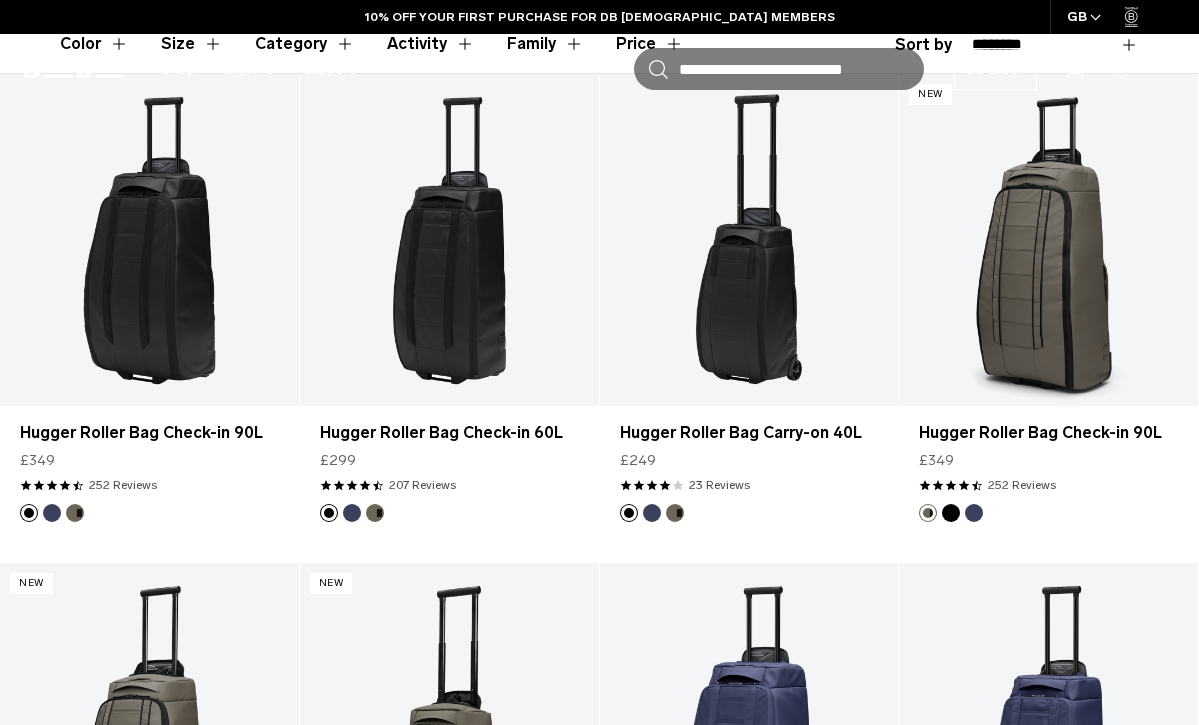 scroll, scrollTop: 635, scrollLeft: 0, axis: vertical 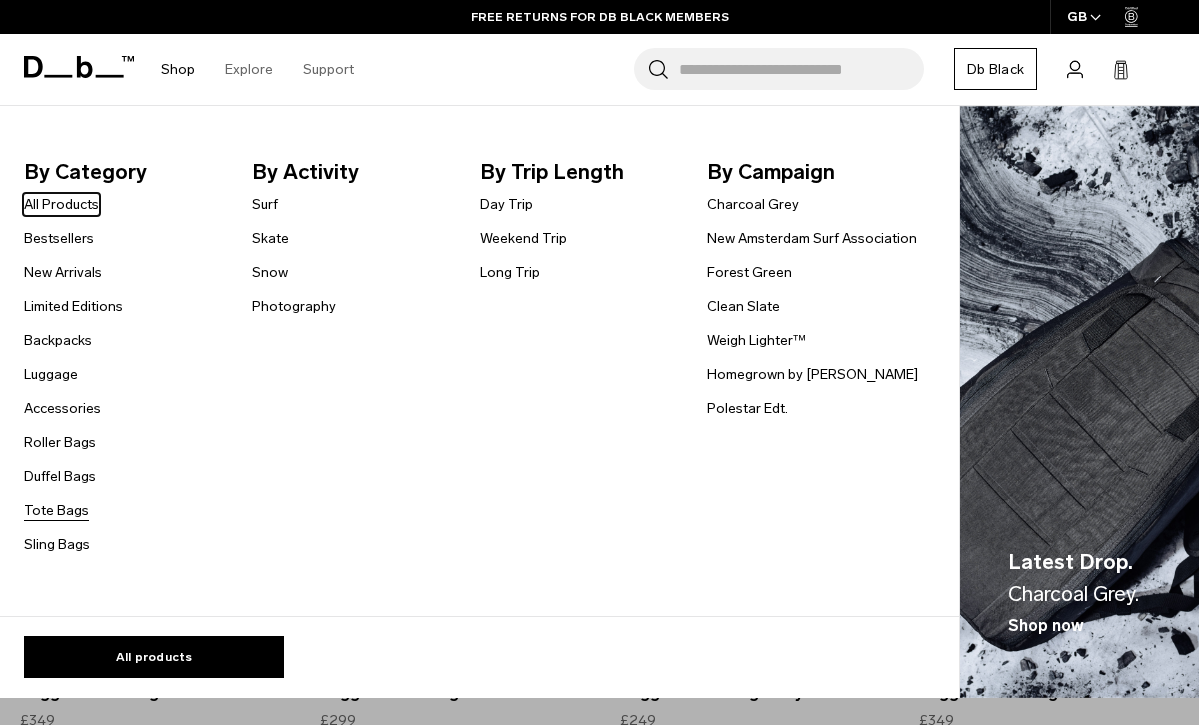 click on "Tote Bags" at bounding box center (56, 510) 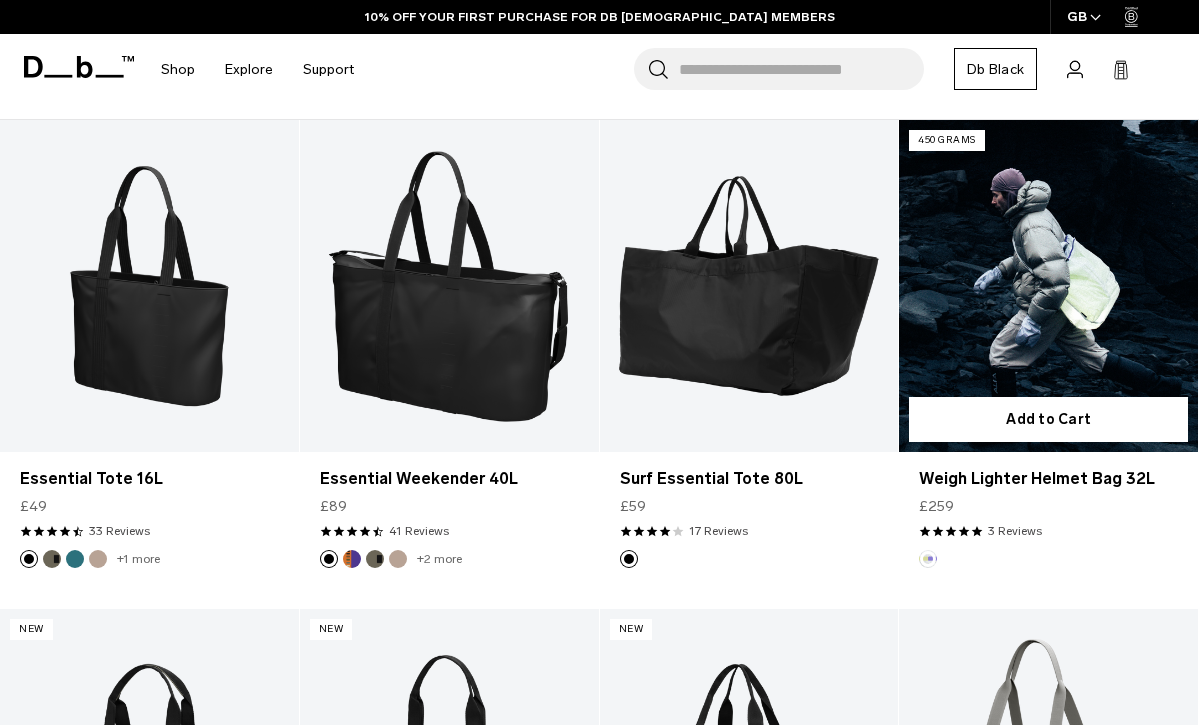 scroll, scrollTop: 354, scrollLeft: 0, axis: vertical 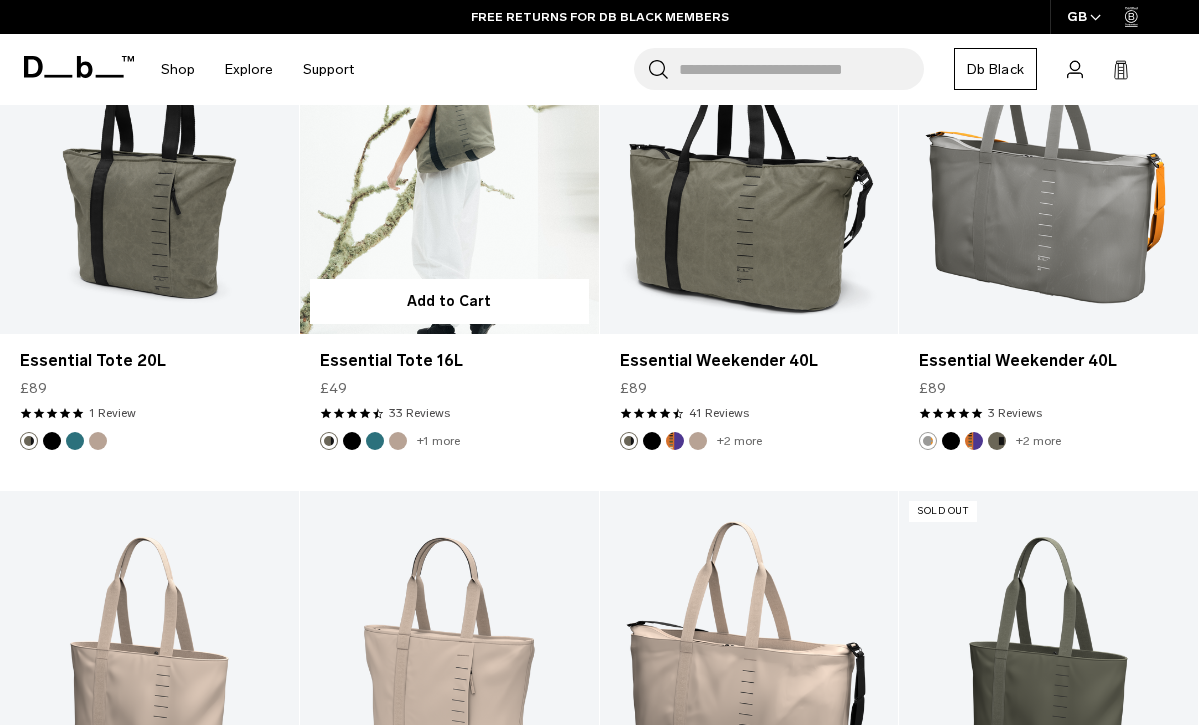 click at bounding box center (449, 168) 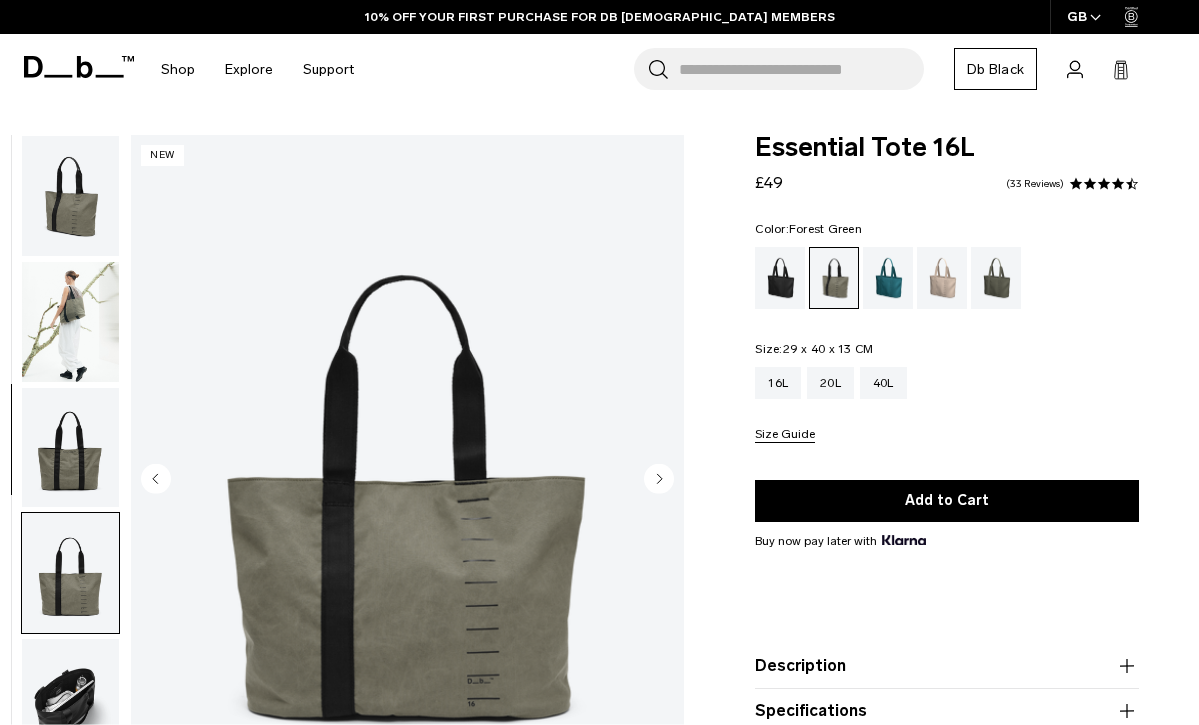 click 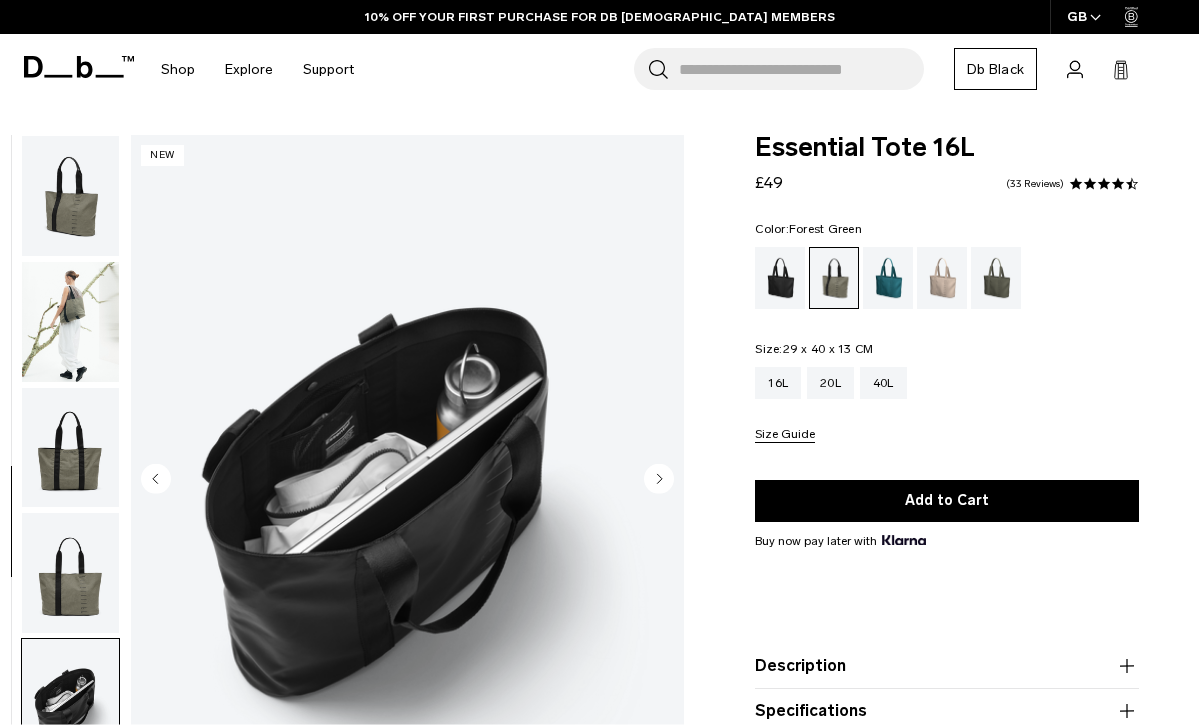 scroll, scrollTop: 323, scrollLeft: 0, axis: vertical 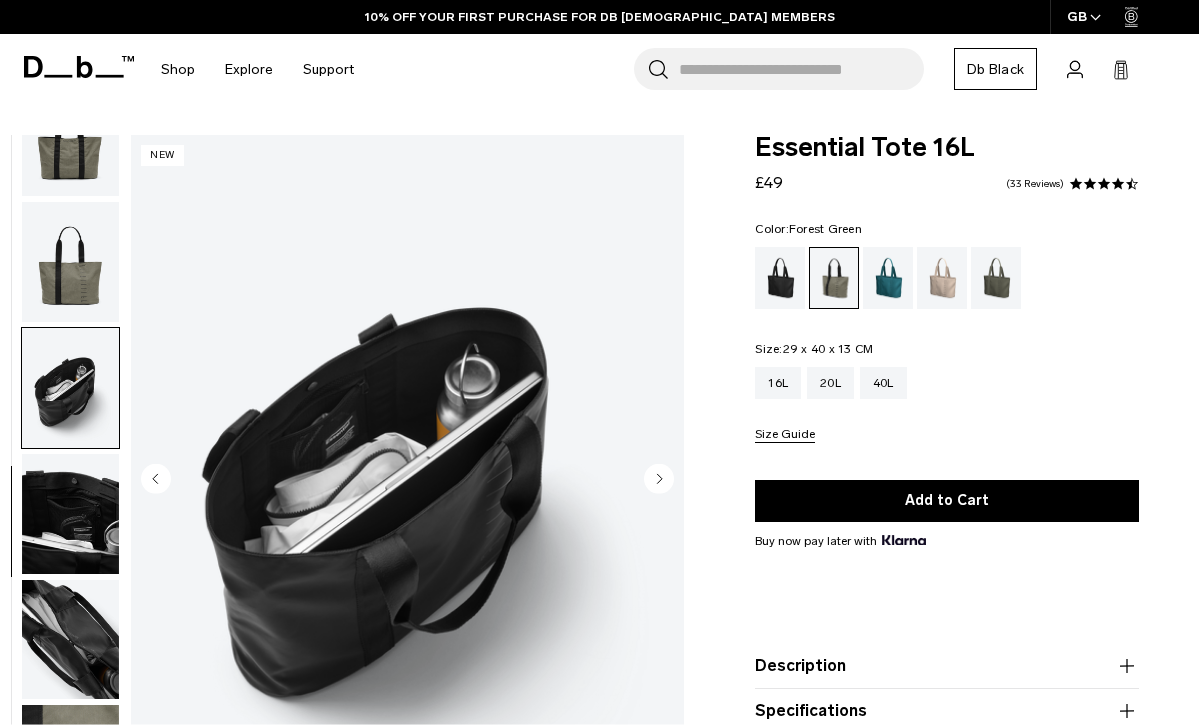 click 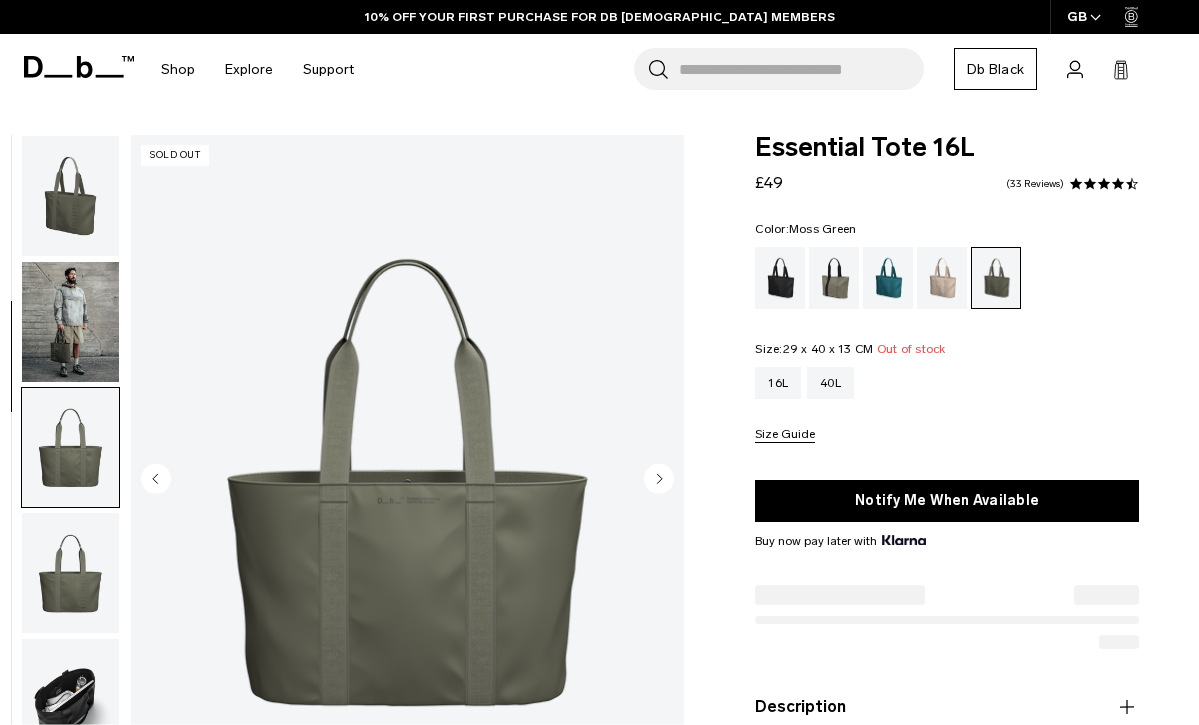click at bounding box center [70, 448] 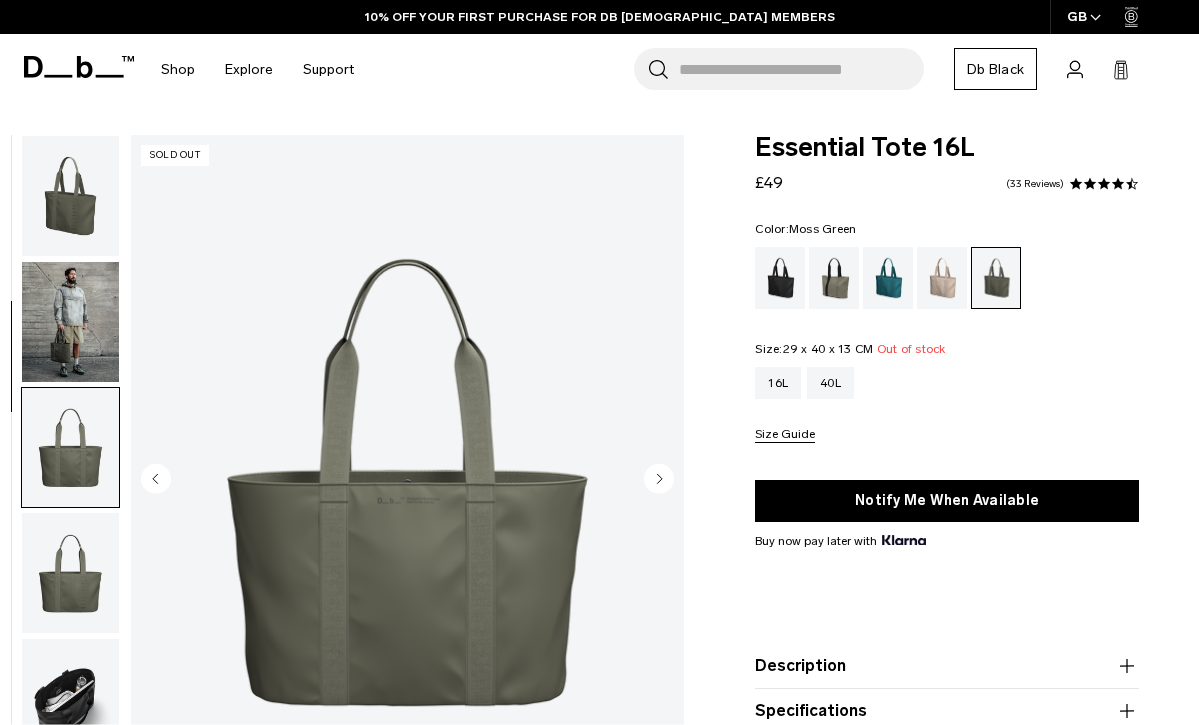 click at bounding box center [70, 573] 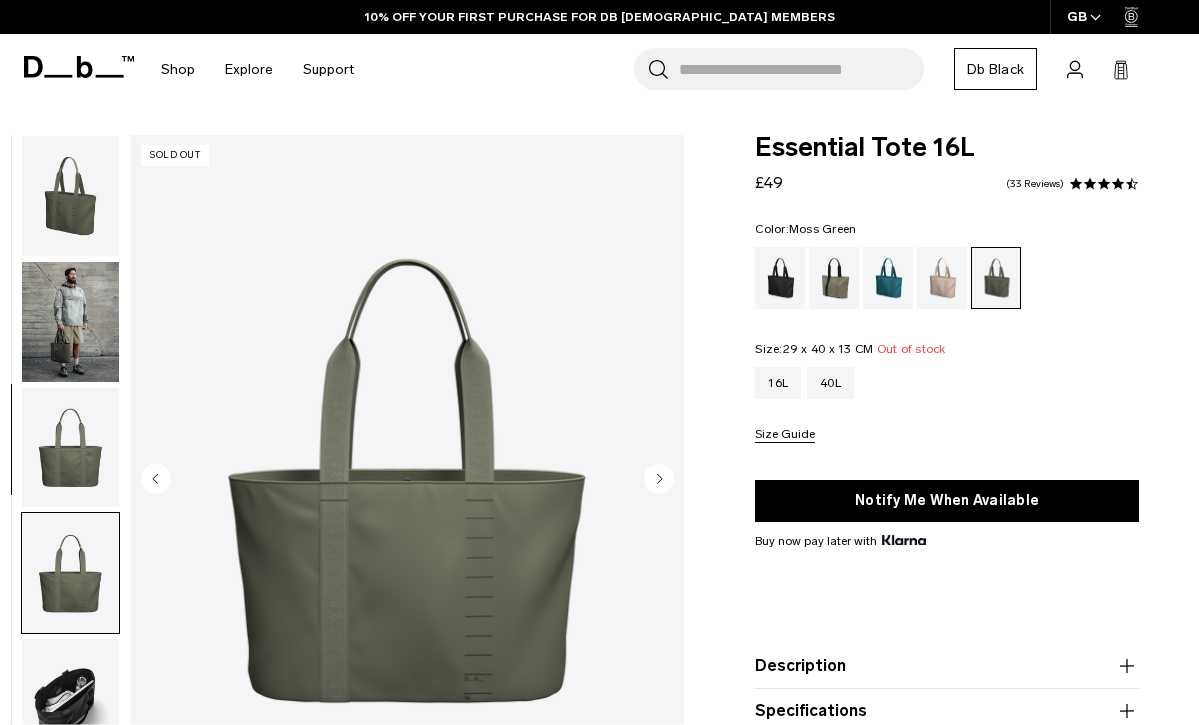 scroll, scrollTop: 323, scrollLeft: 0, axis: vertical 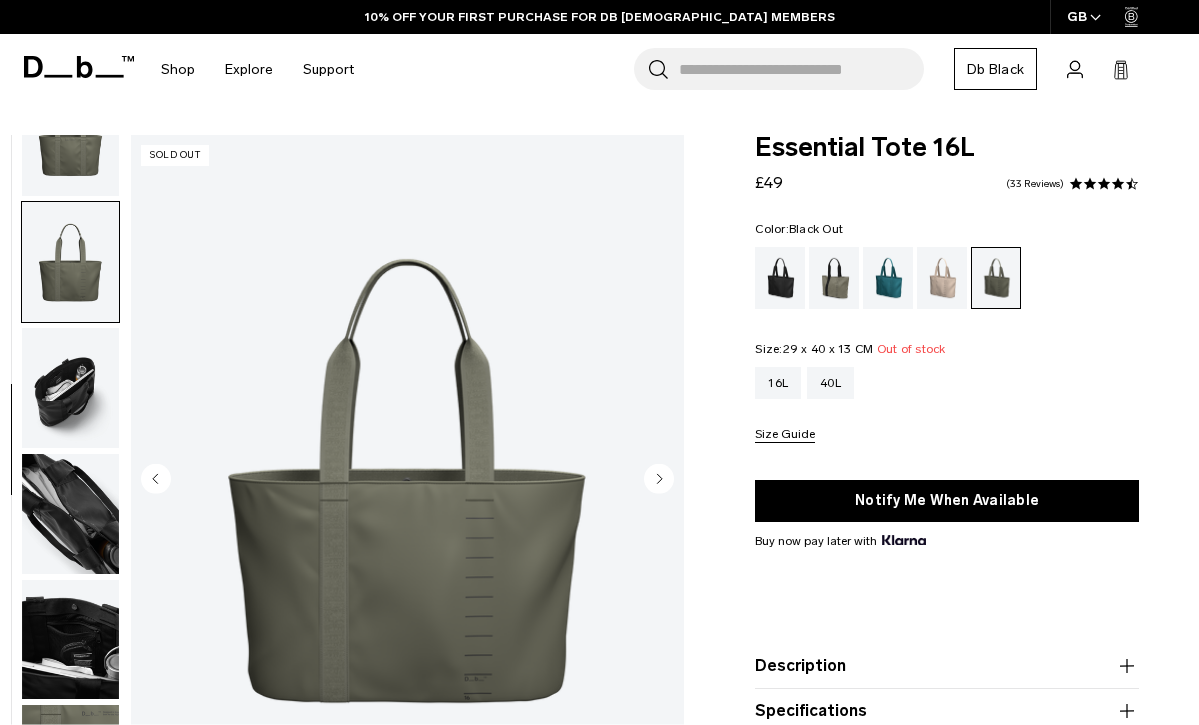 click at bounding box center (780, 278) 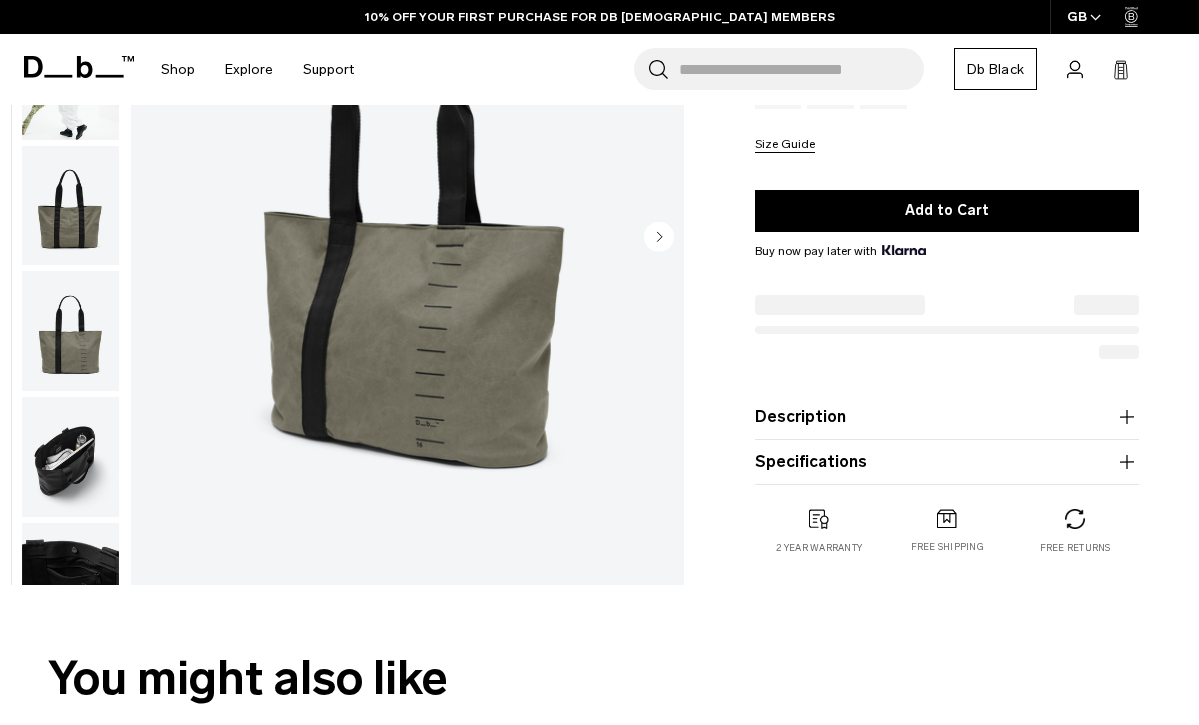 click on "Specifications" at bounding box center (947, 462) 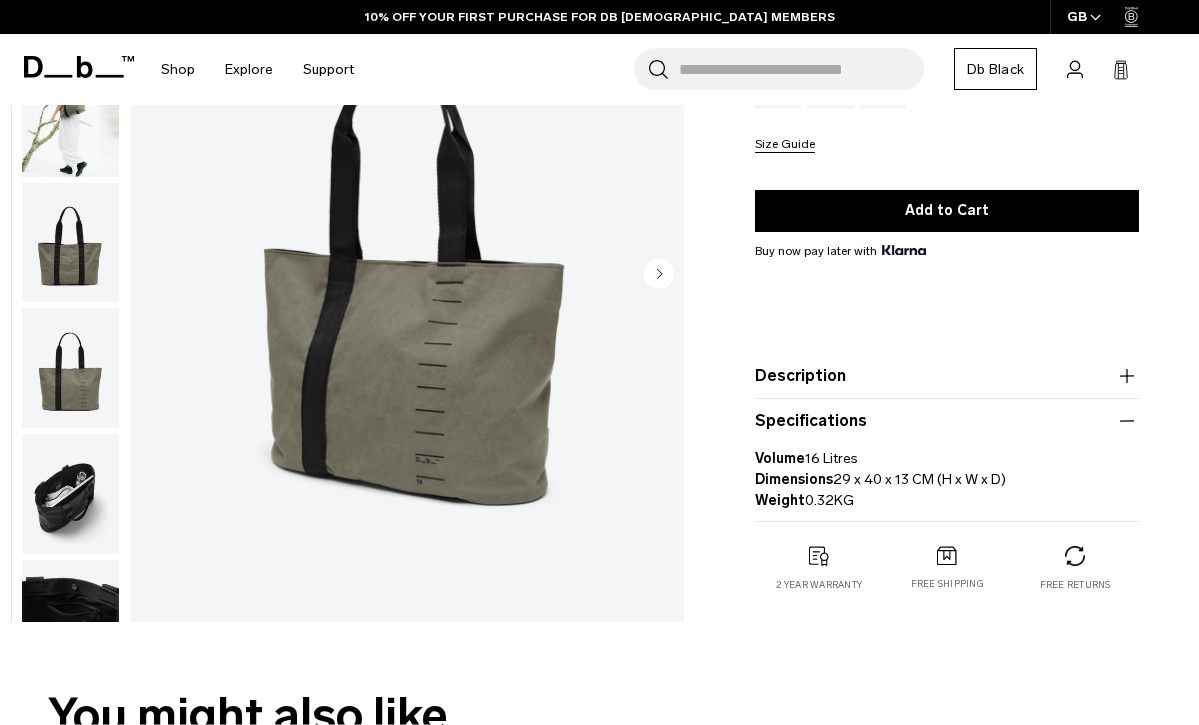 scroll, scrollTop: 290, scrollLeft: 0, axis: vertical 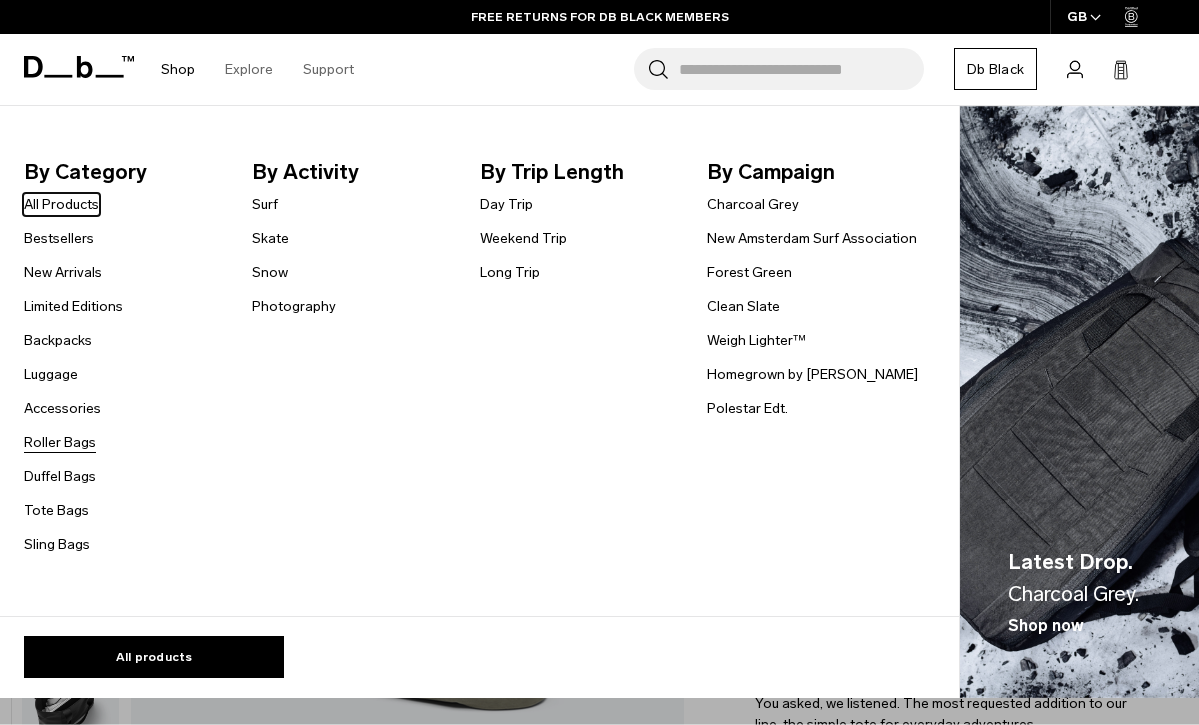 click on "Roller Bags" at bounding box center (60, 442) 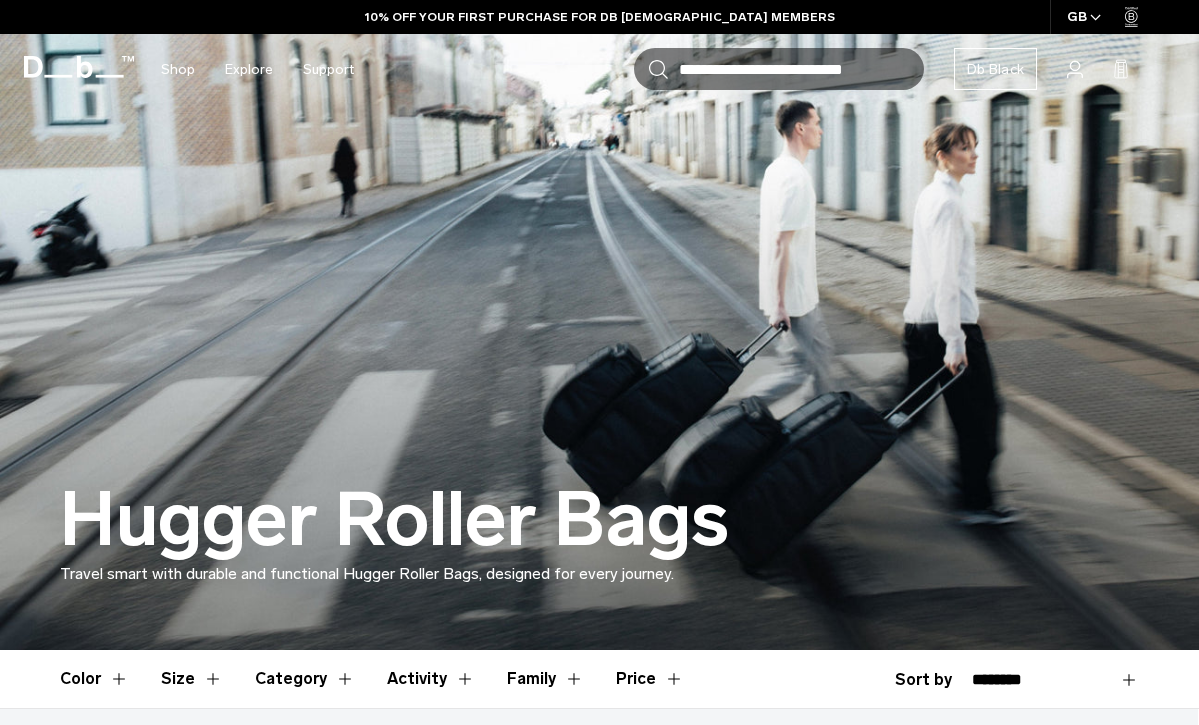 scroll, scrollTop: 582, scrollLeft: 0, axis: vertical 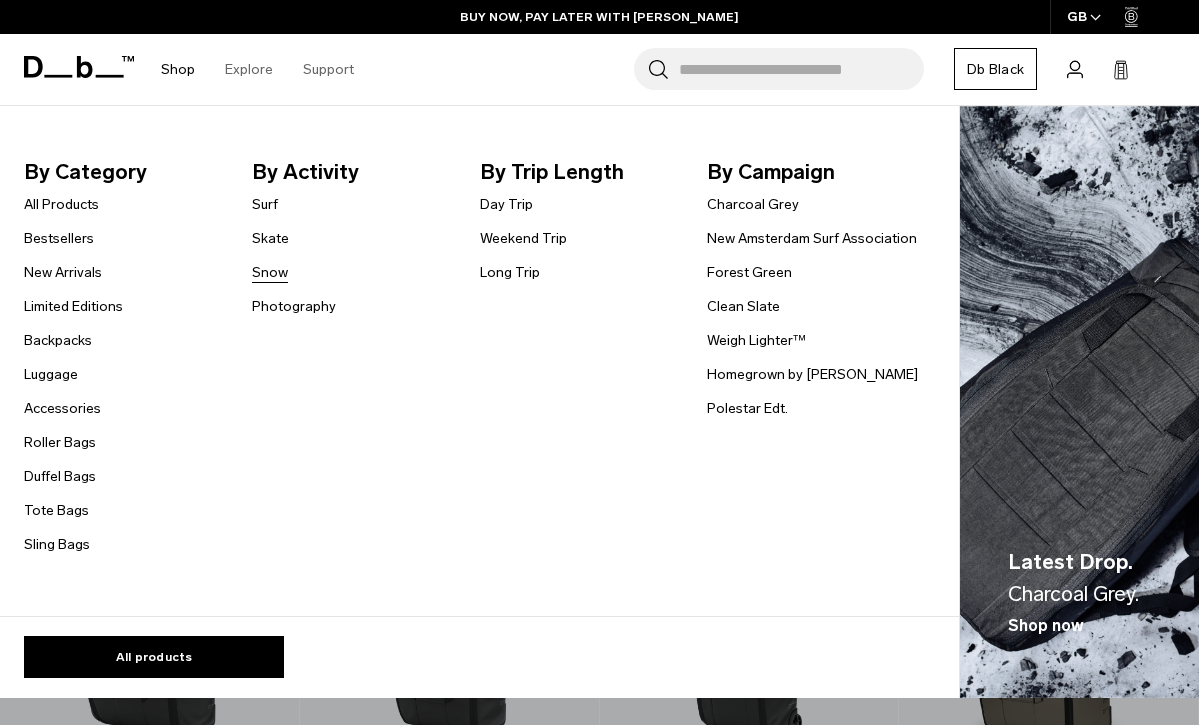 click on "Snow" at bounding box center [270, 272] 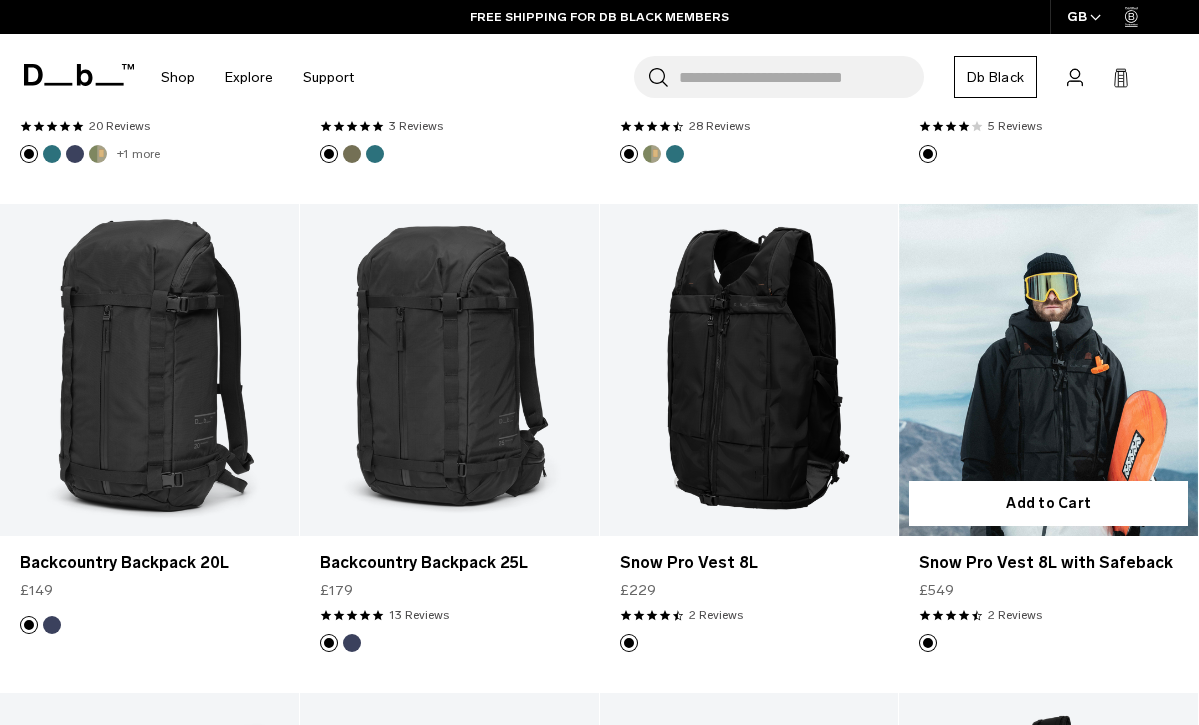scroll, scrollTop: 788, scrollLeft: 0, axis: vertical 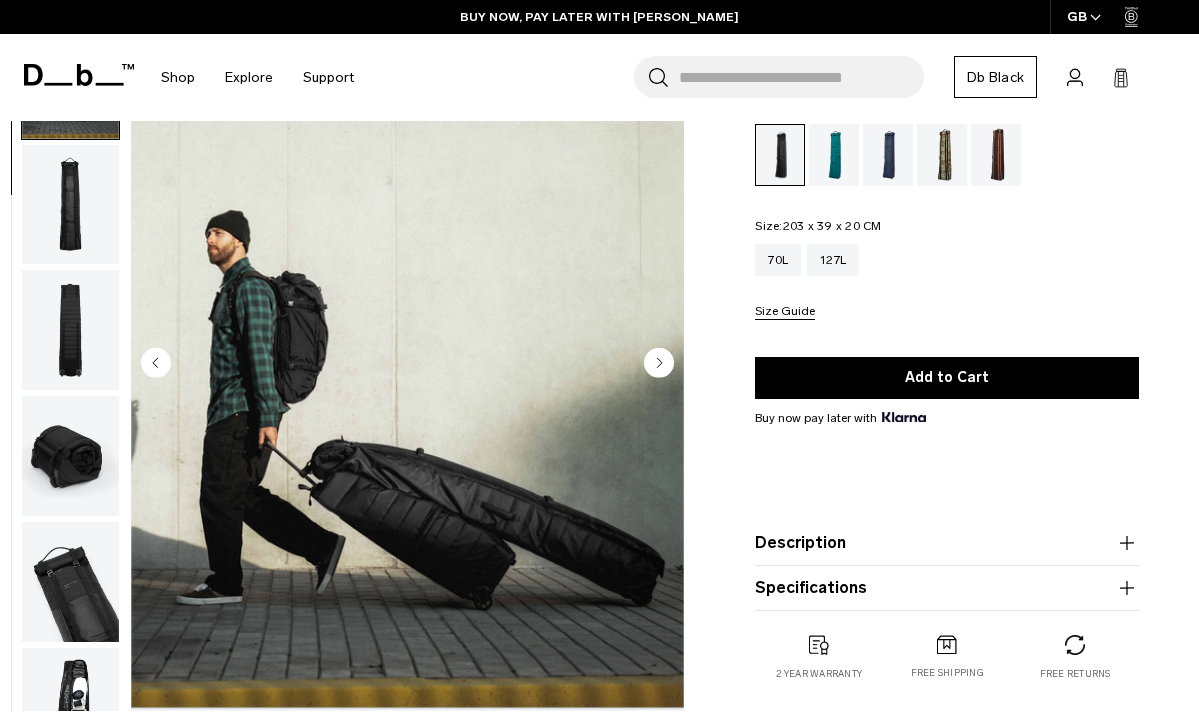 click 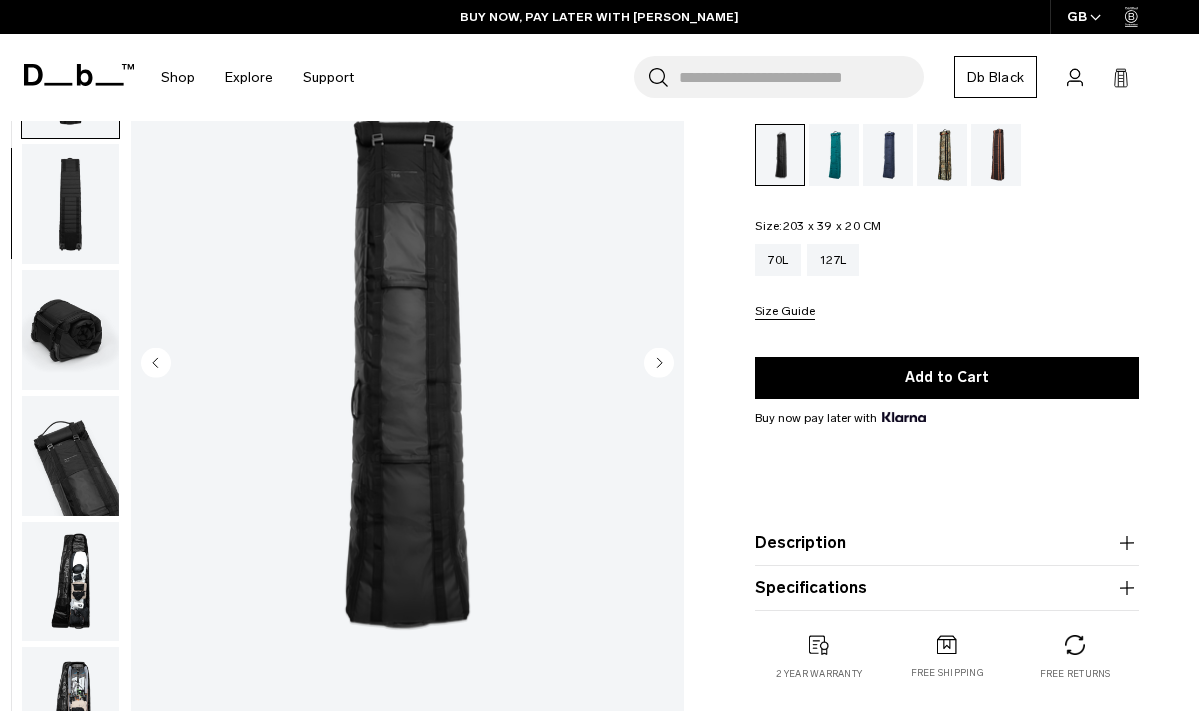 click 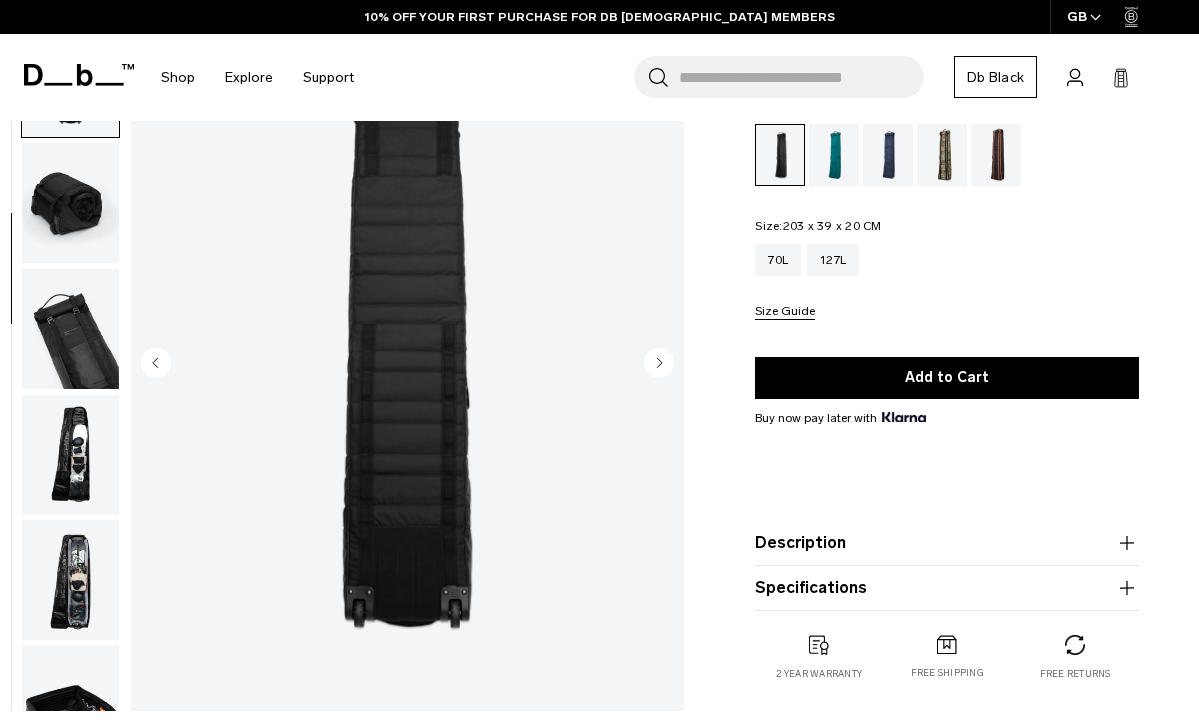 click 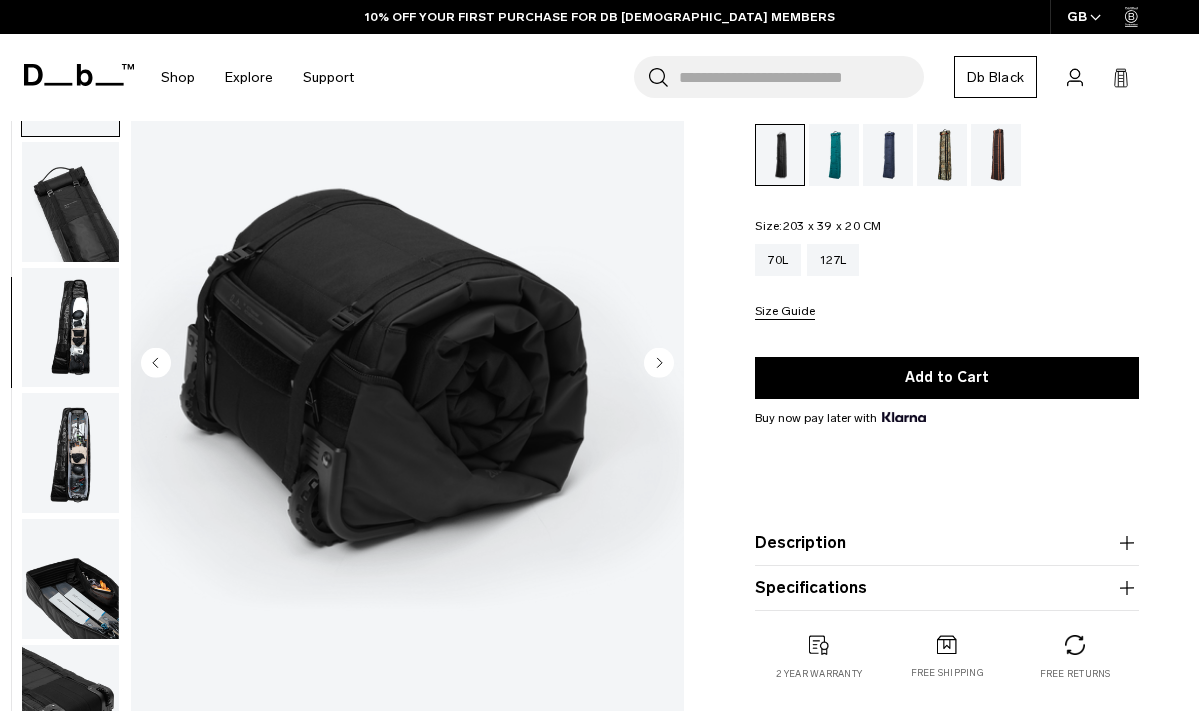 click 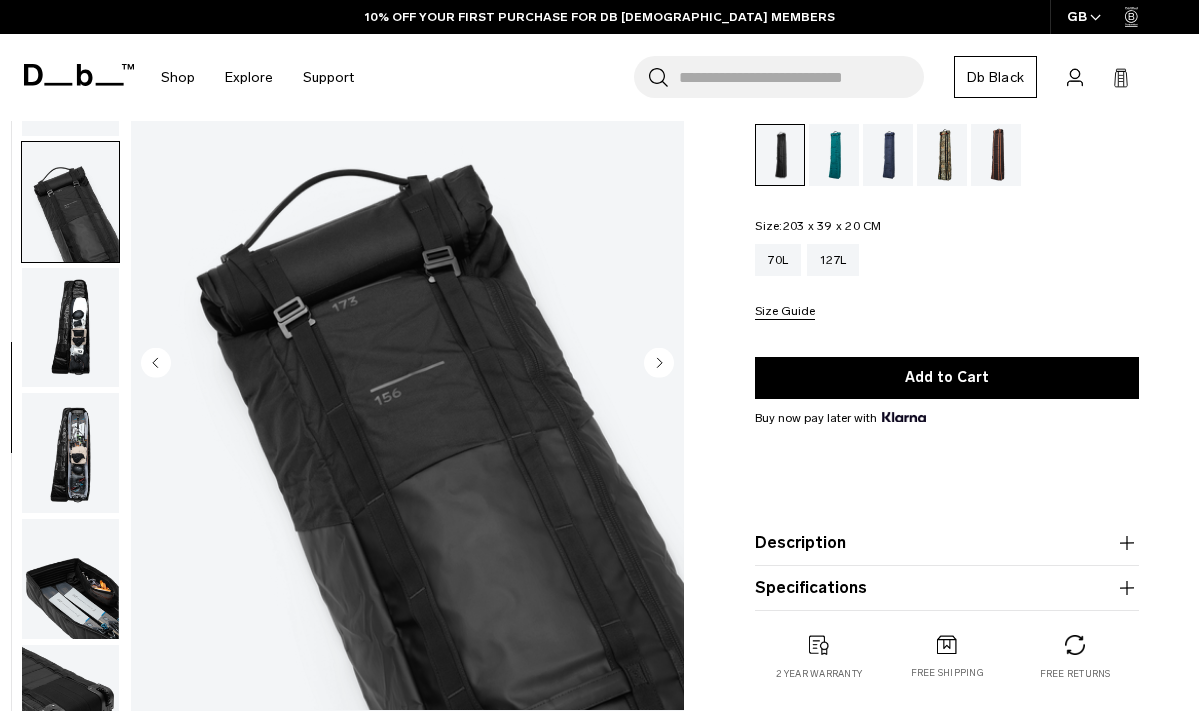 scroll, scrollTop: 571, scrollLeft: 0, axis: vertical 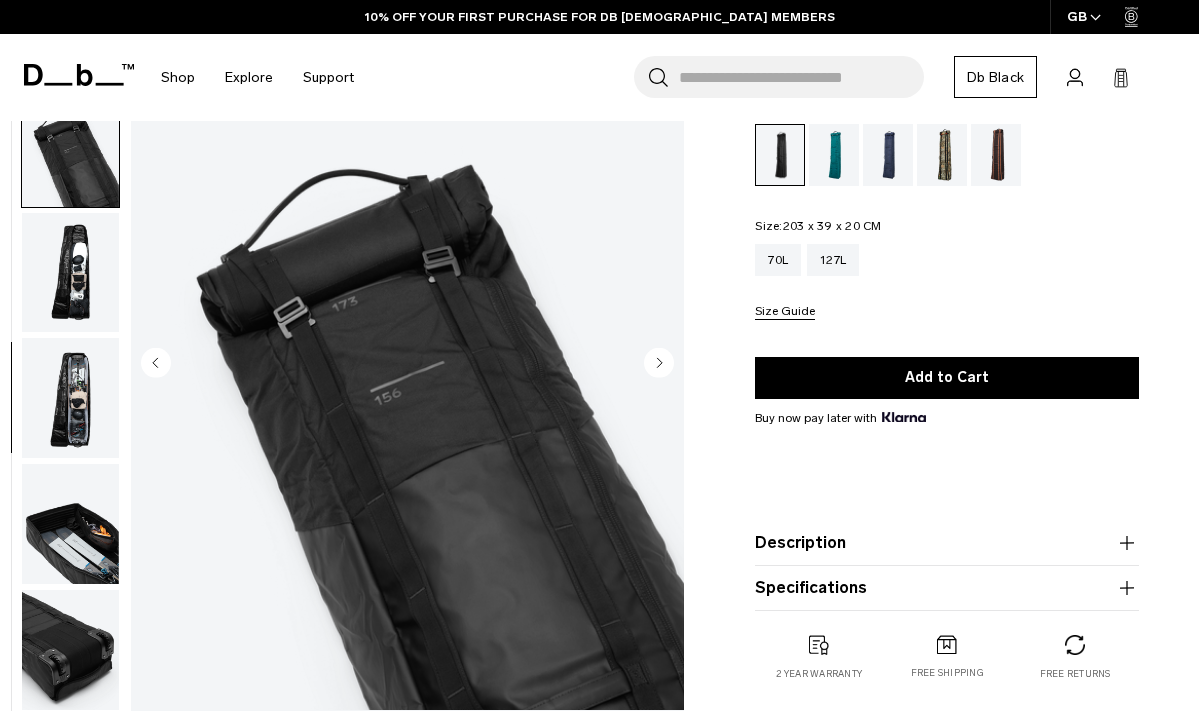 click 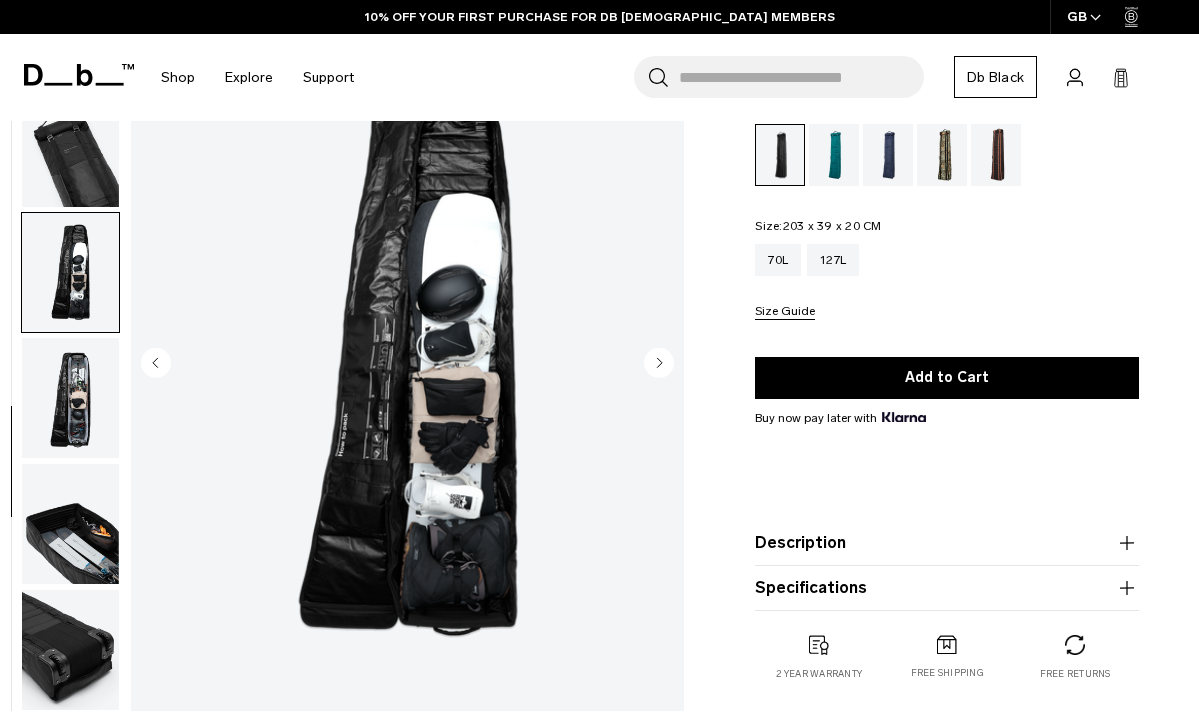 click 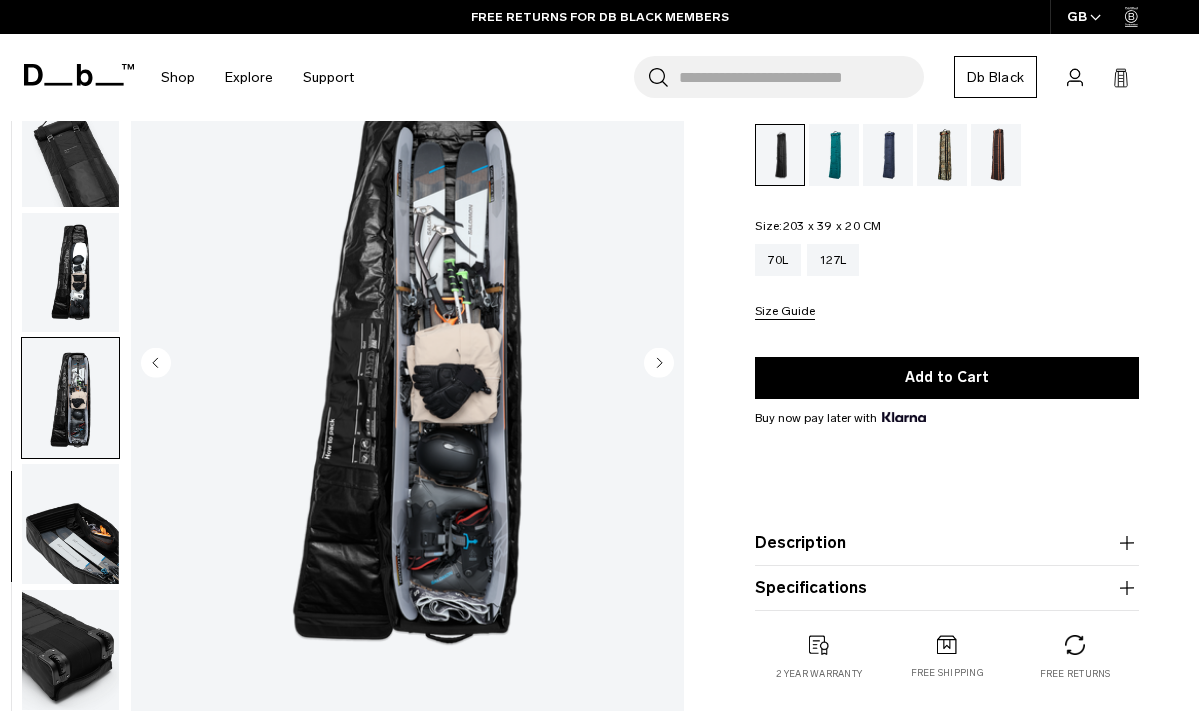 click 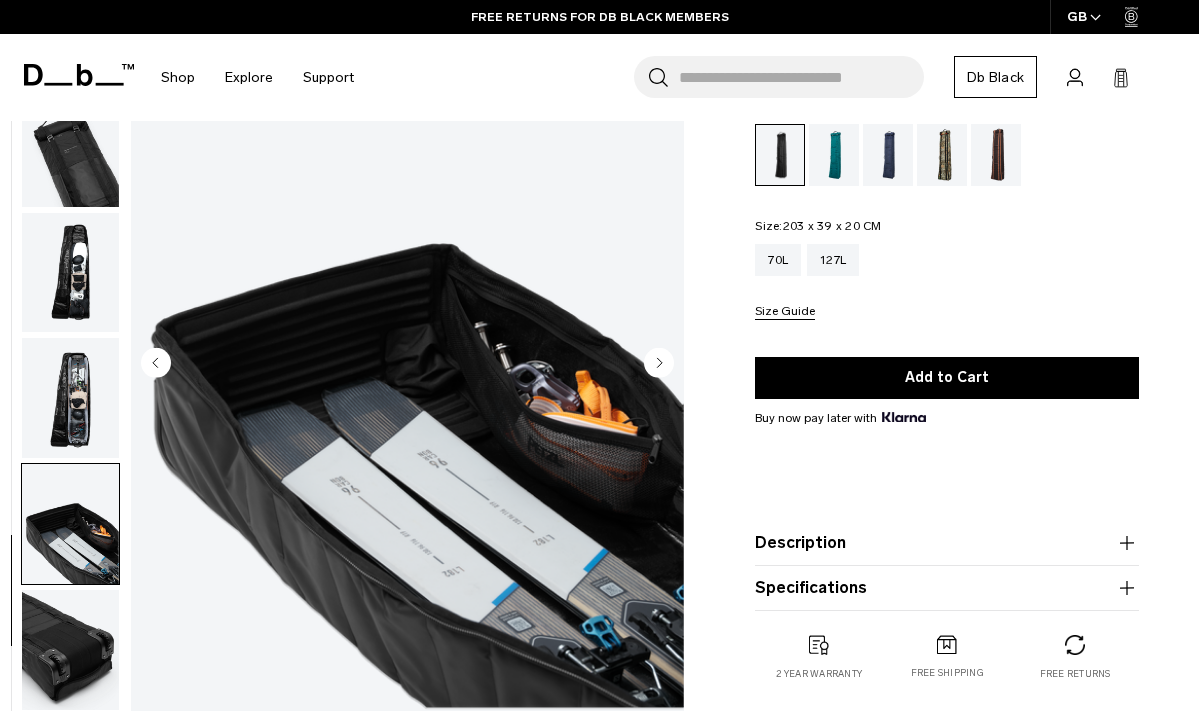 click 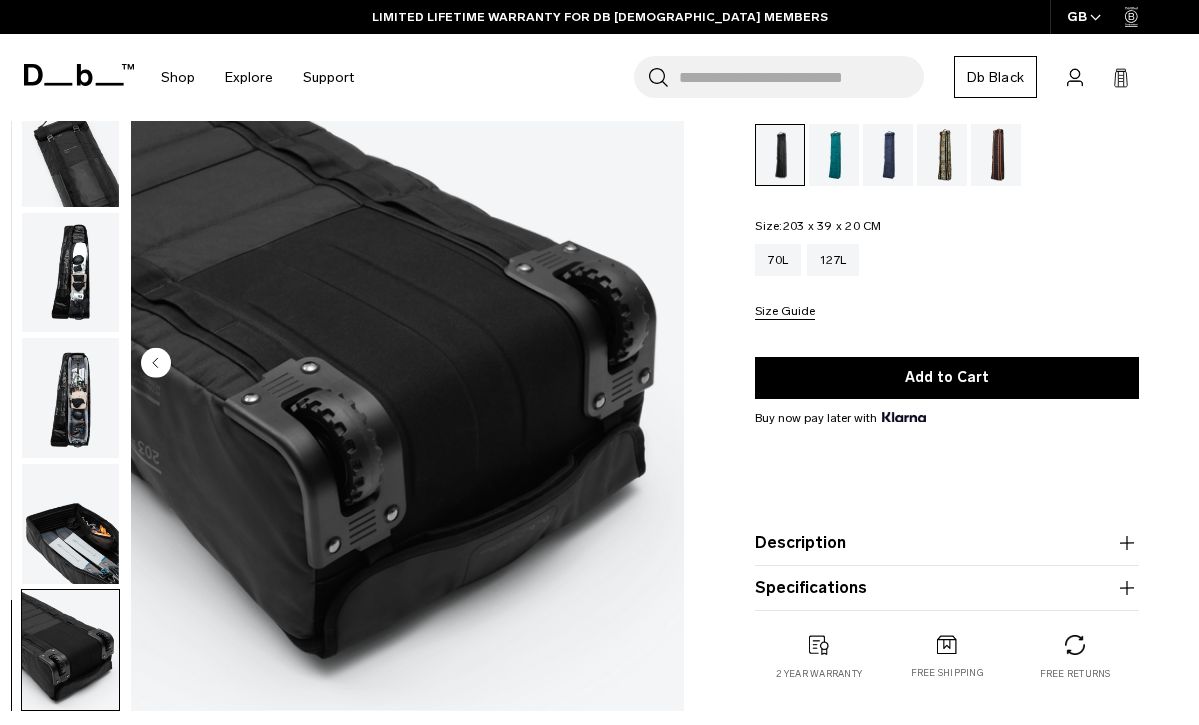 click at bounding box center (407, 364) 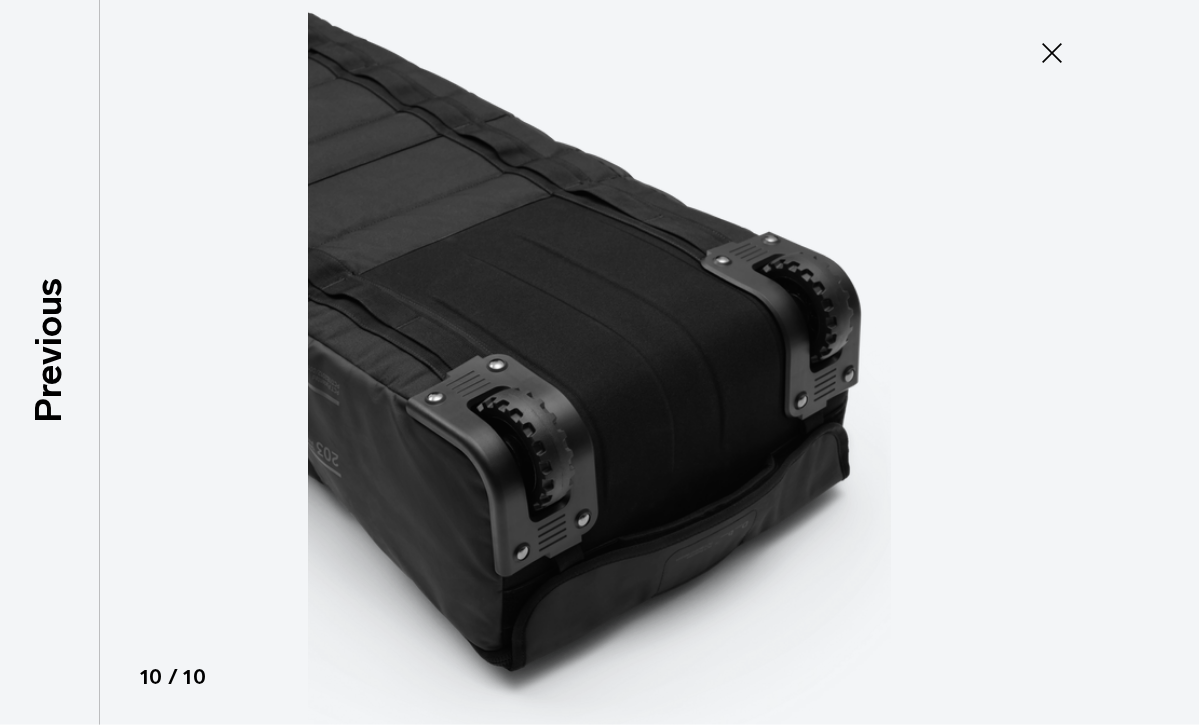 click 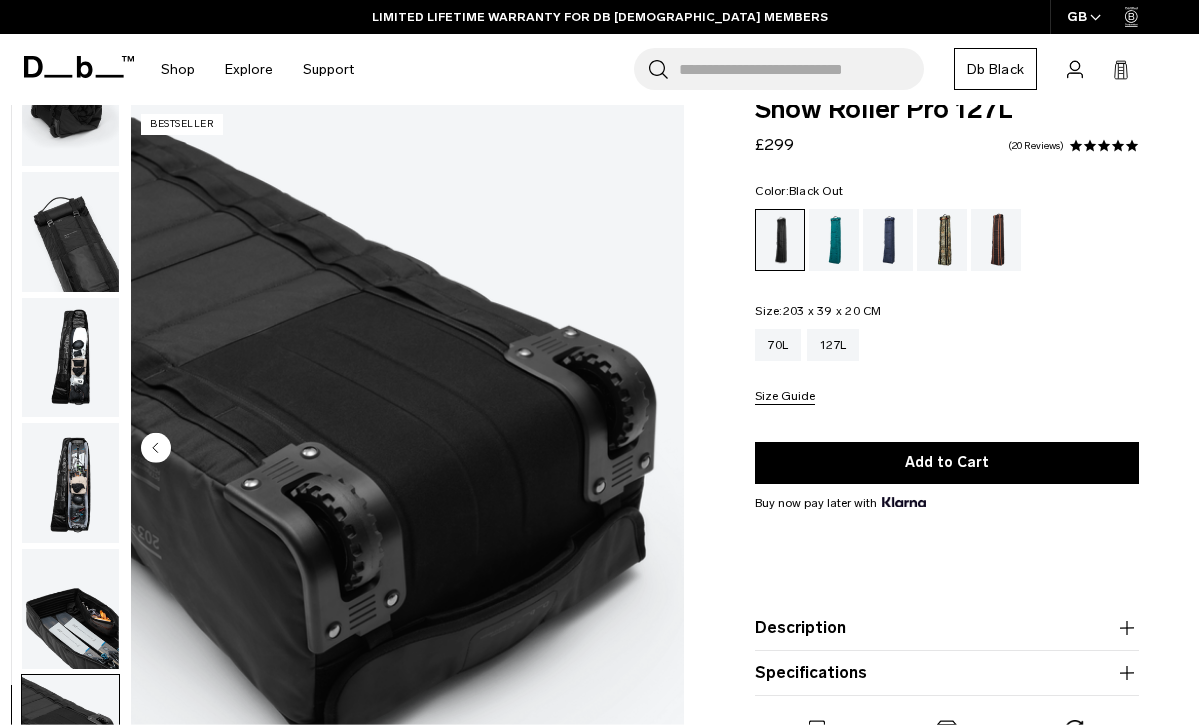 scroll, scrollTop: 0, scrollLeft: 0, axis: both 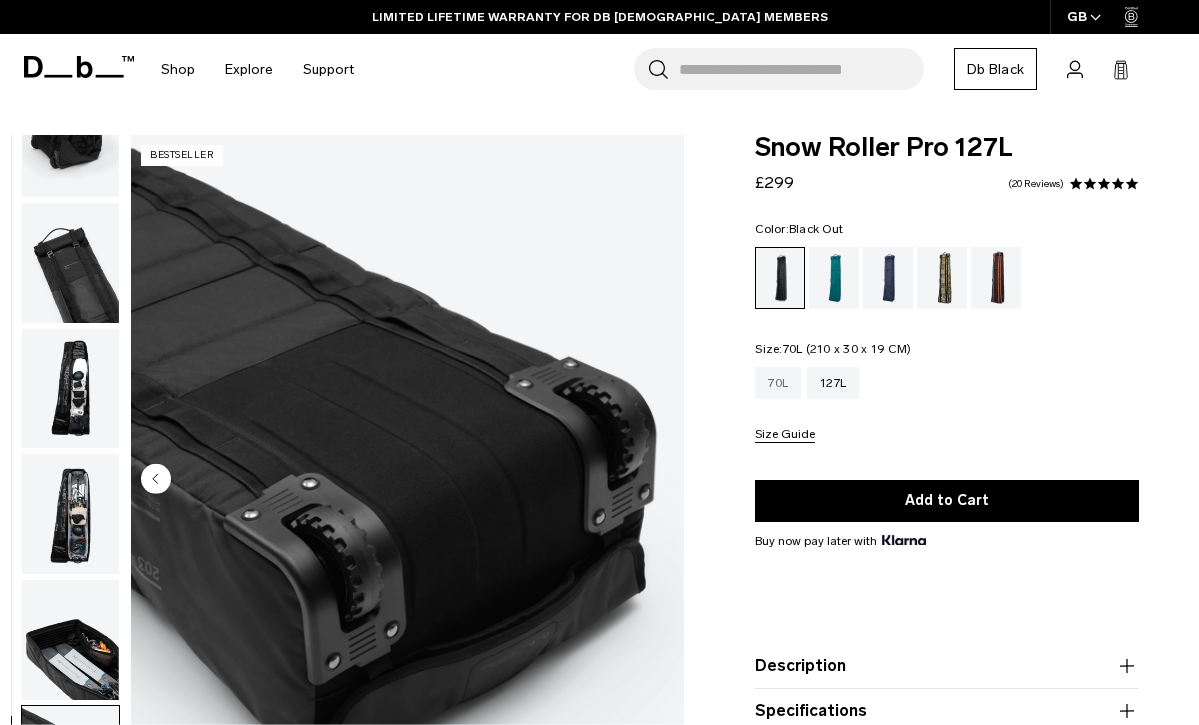 click on "70L" at bounding box center (778, 383) 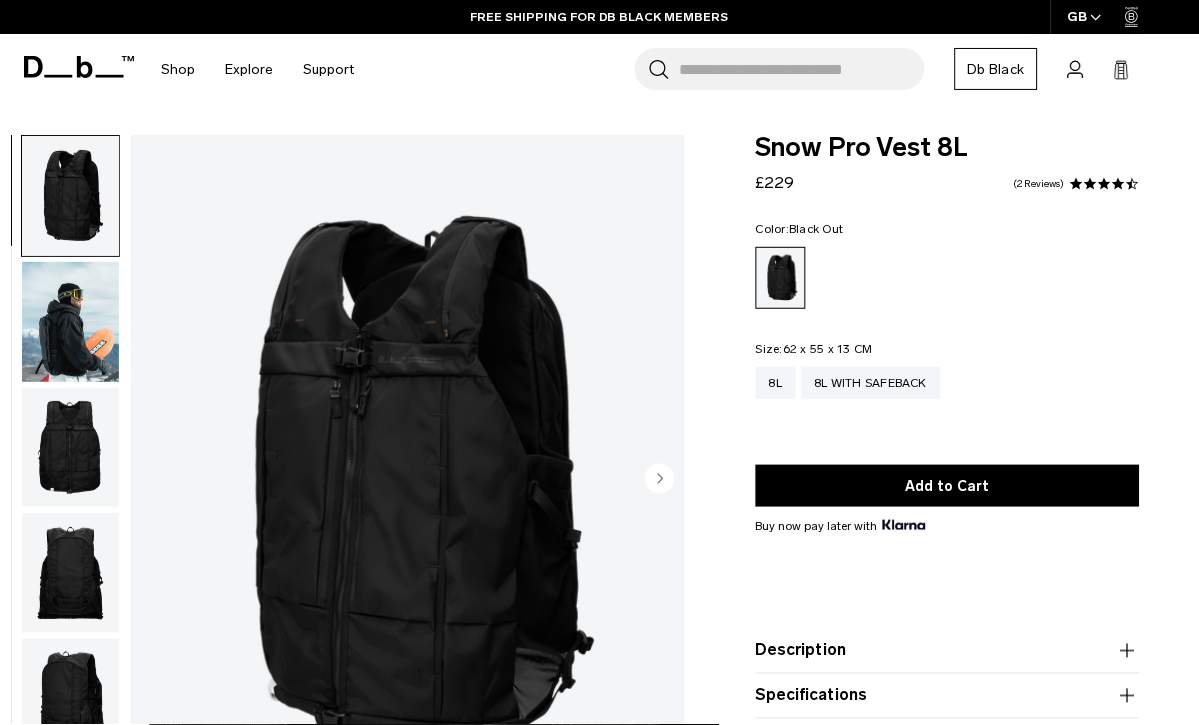 scroll, scrollTop: 0, scrollLeft: 0, axis: both 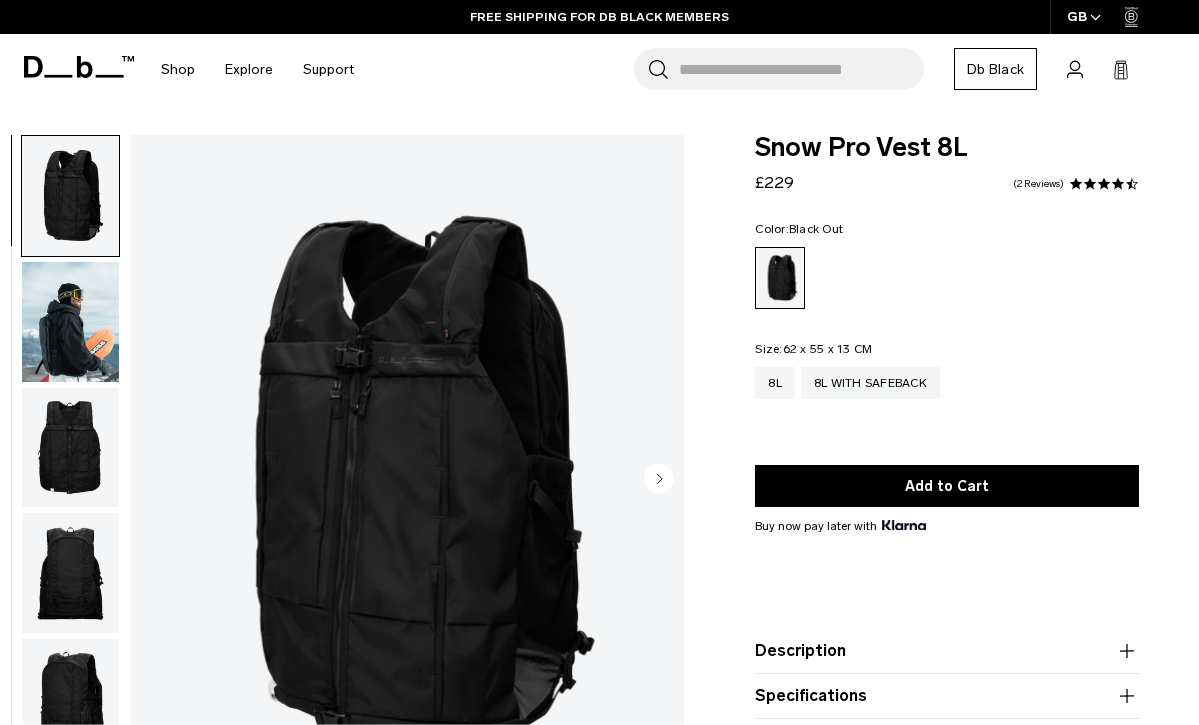 click 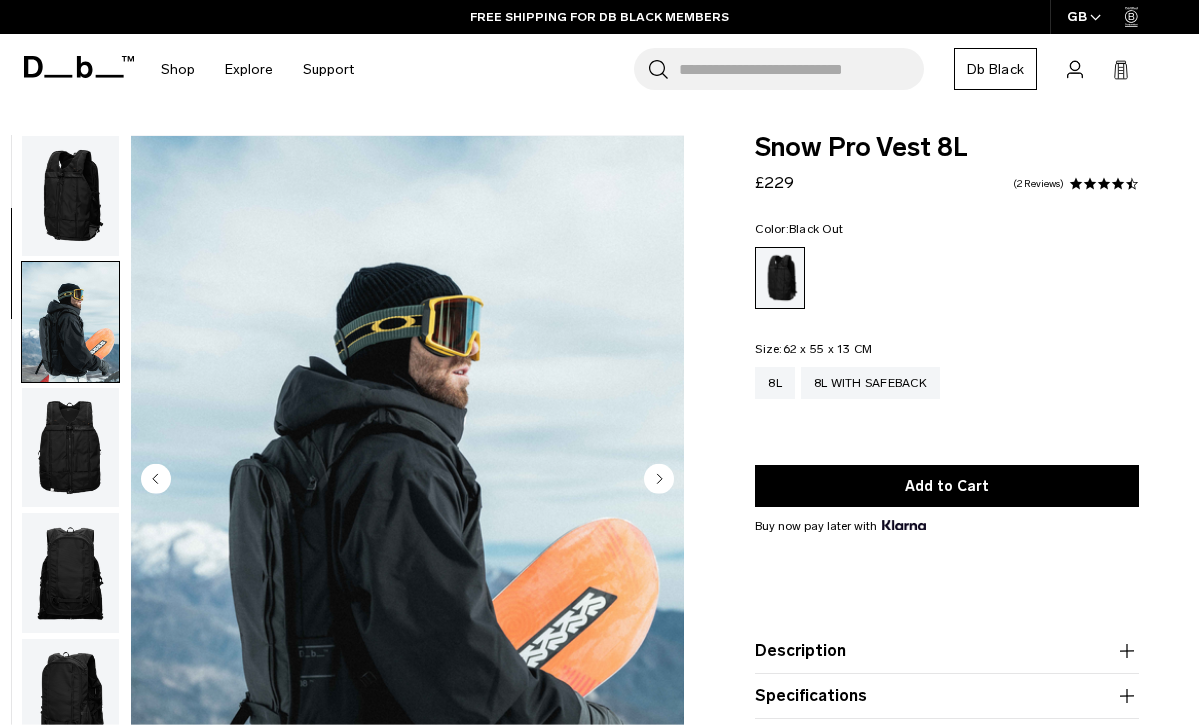 scroll, scrollTop: 127, scrollLeft: 0, axis: vertical 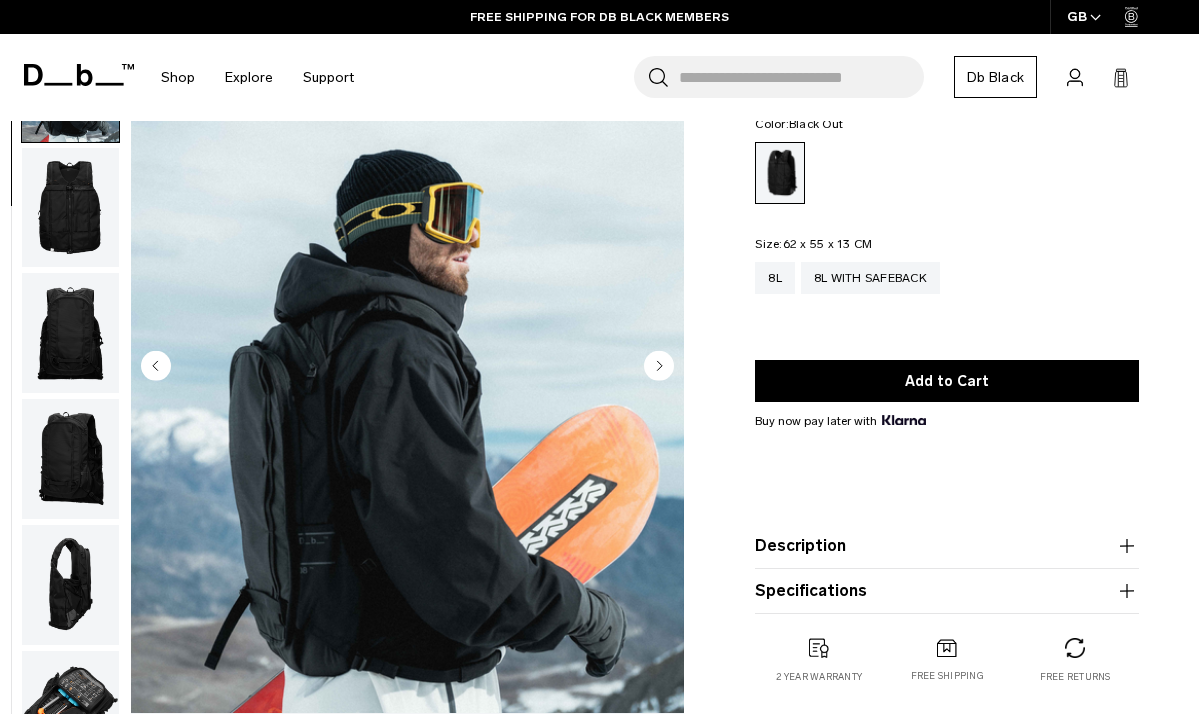 click 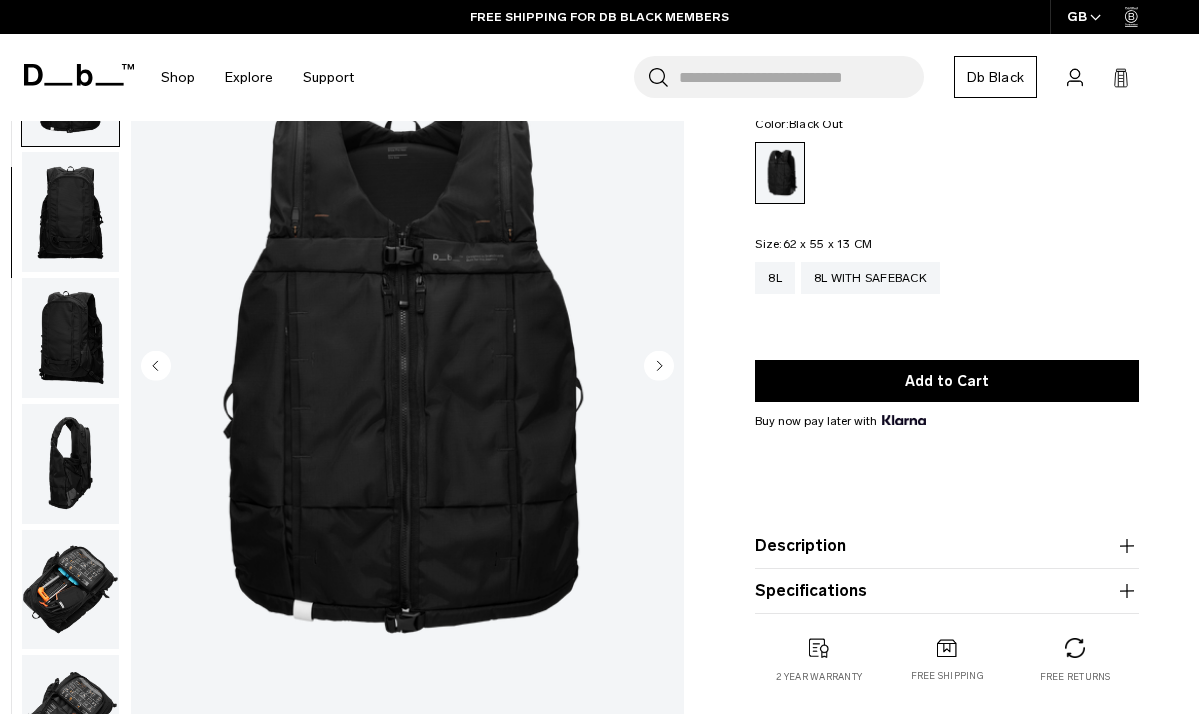 scroll, scrollTop: 253, scrollLeft: 0, axis: vertical 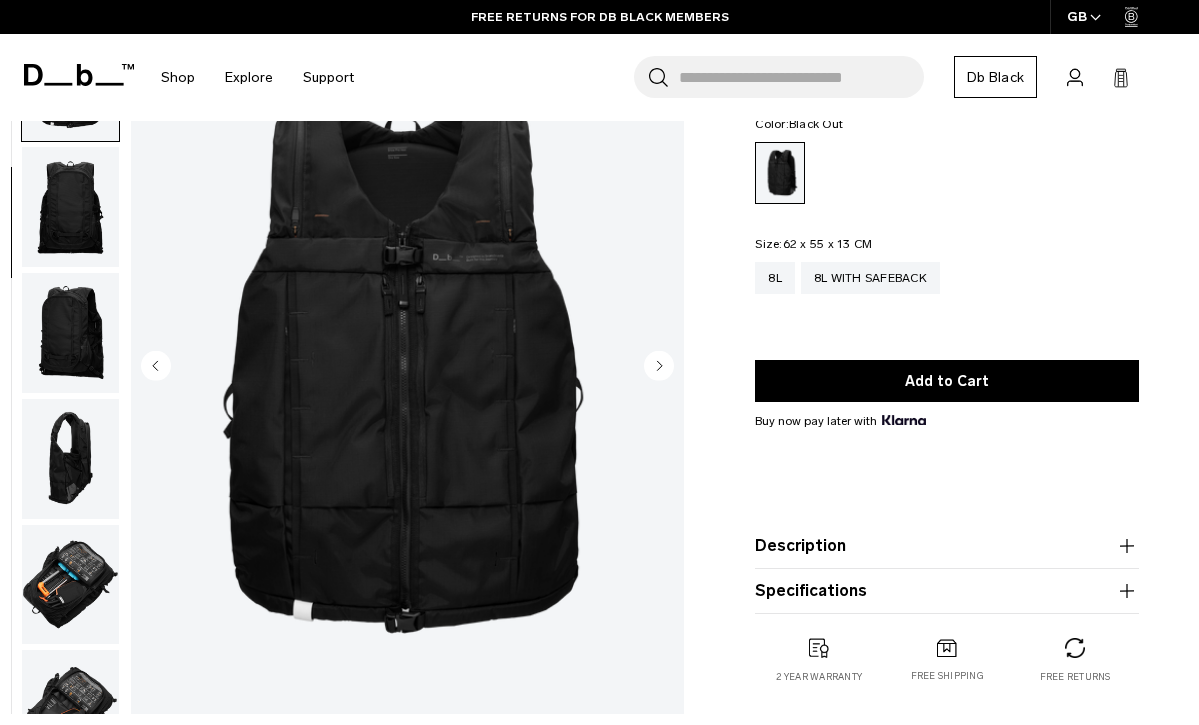 click 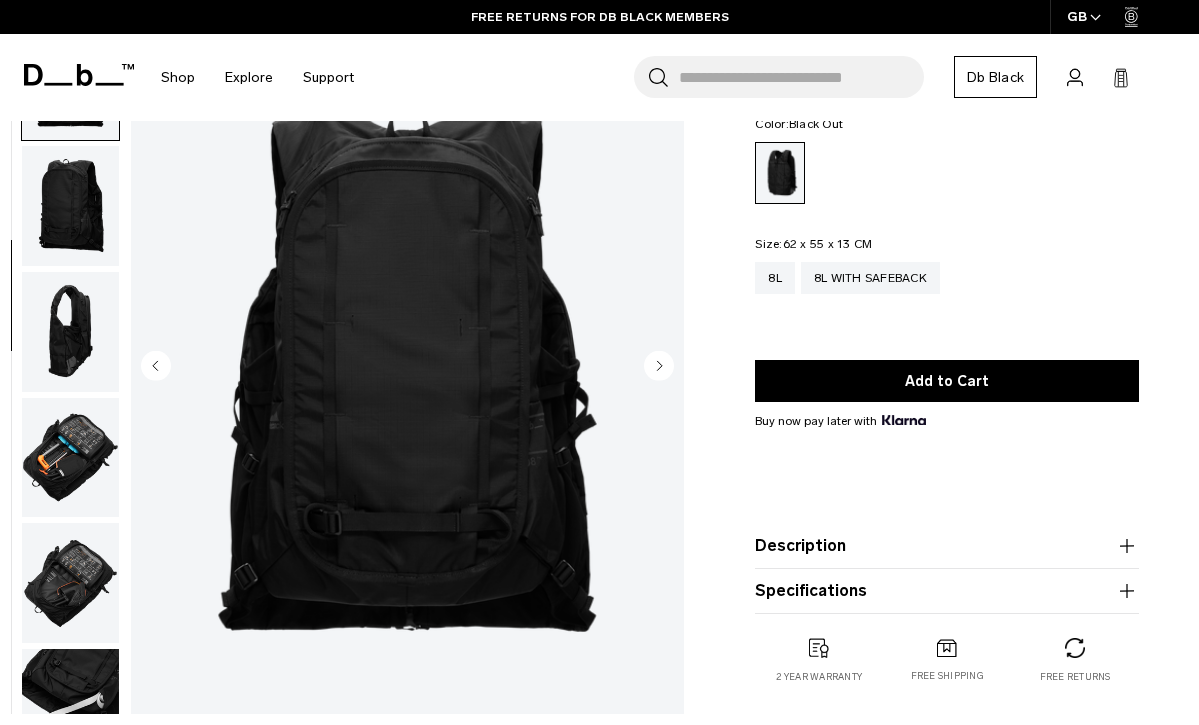 click 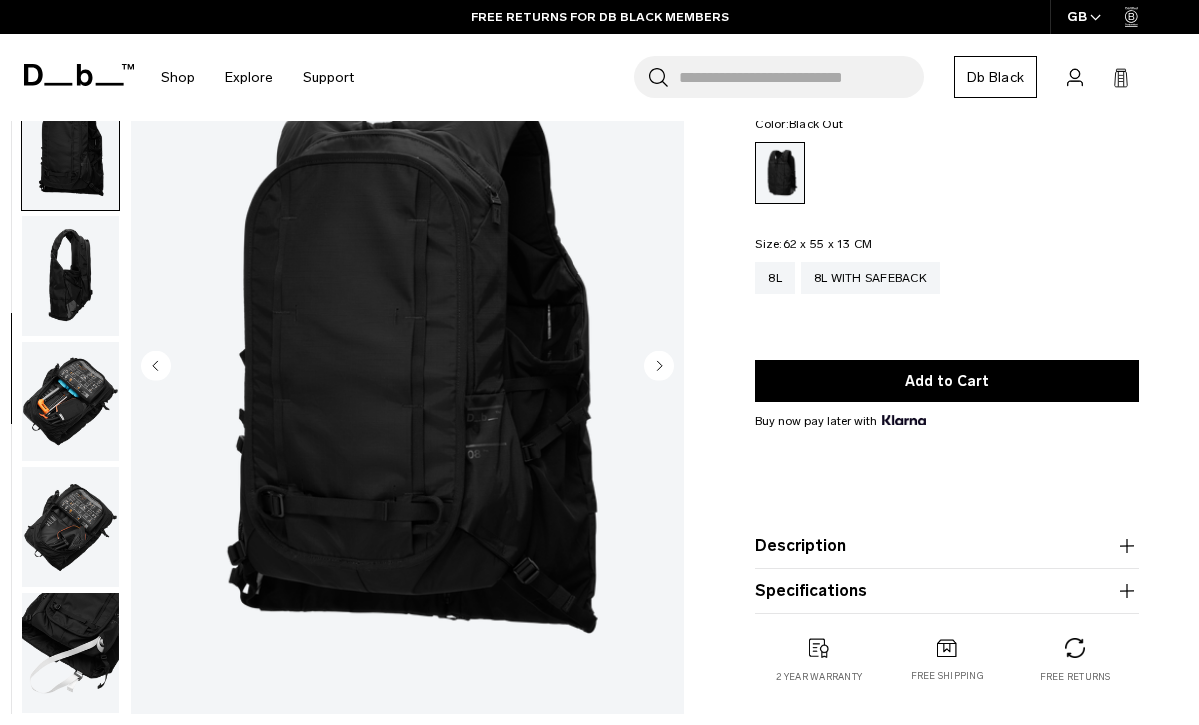 click 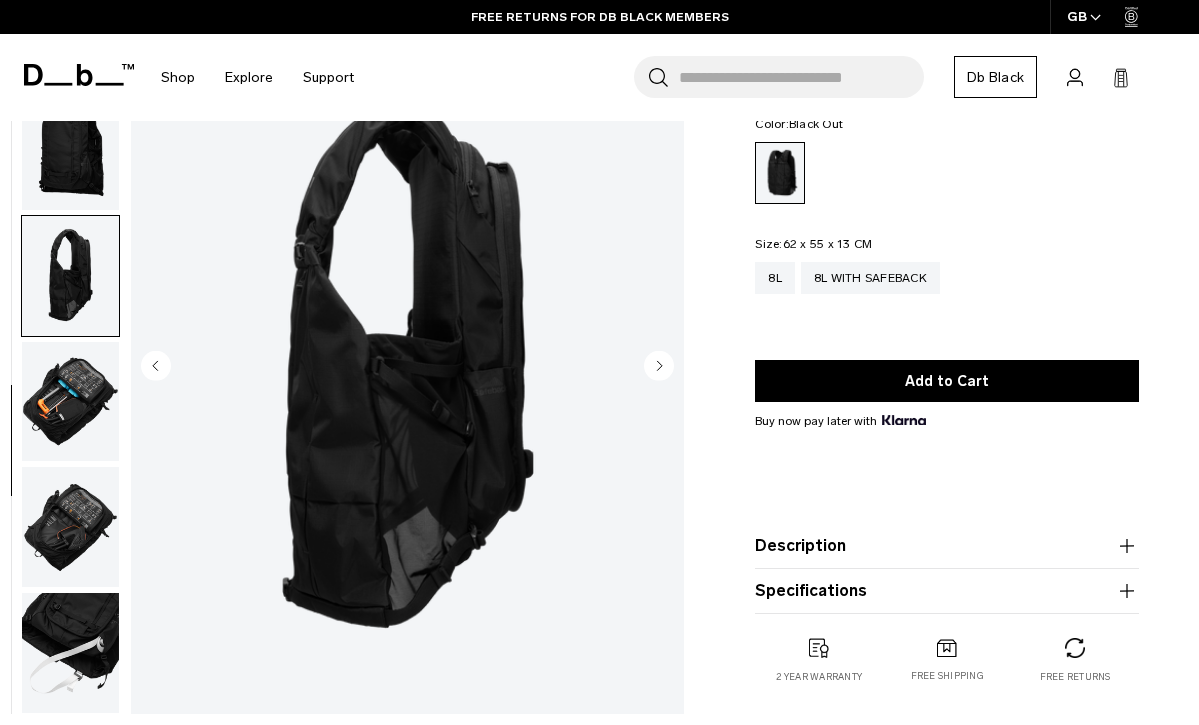click 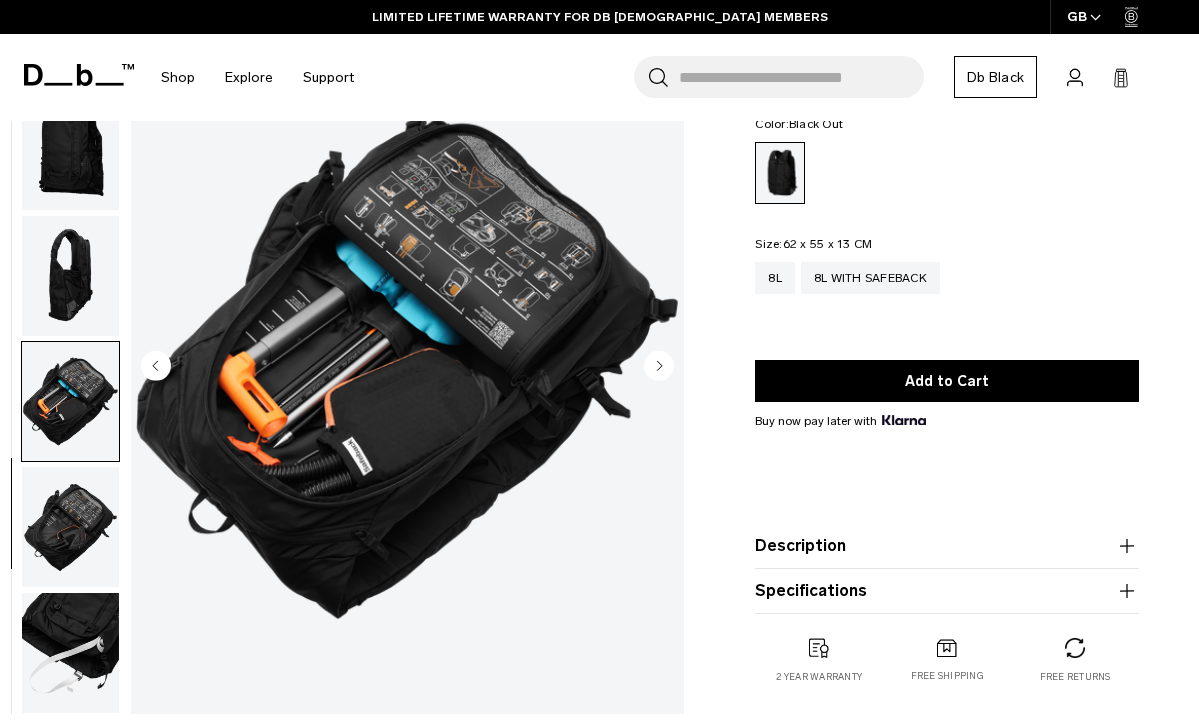click 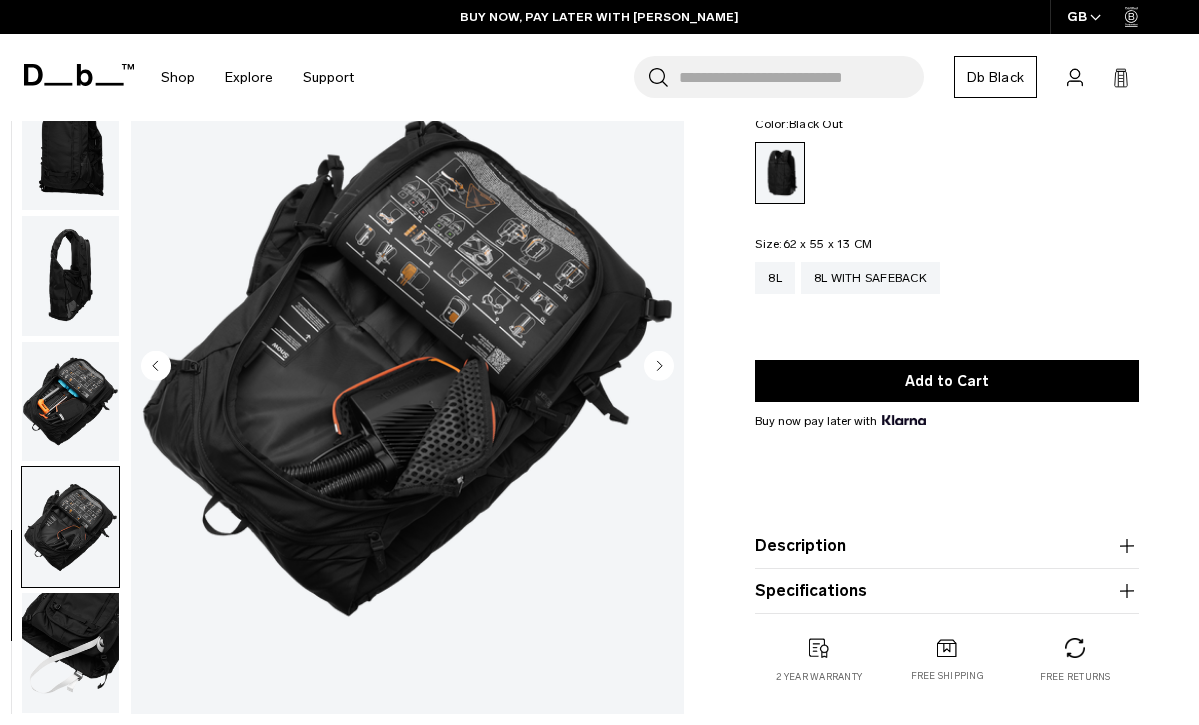 click 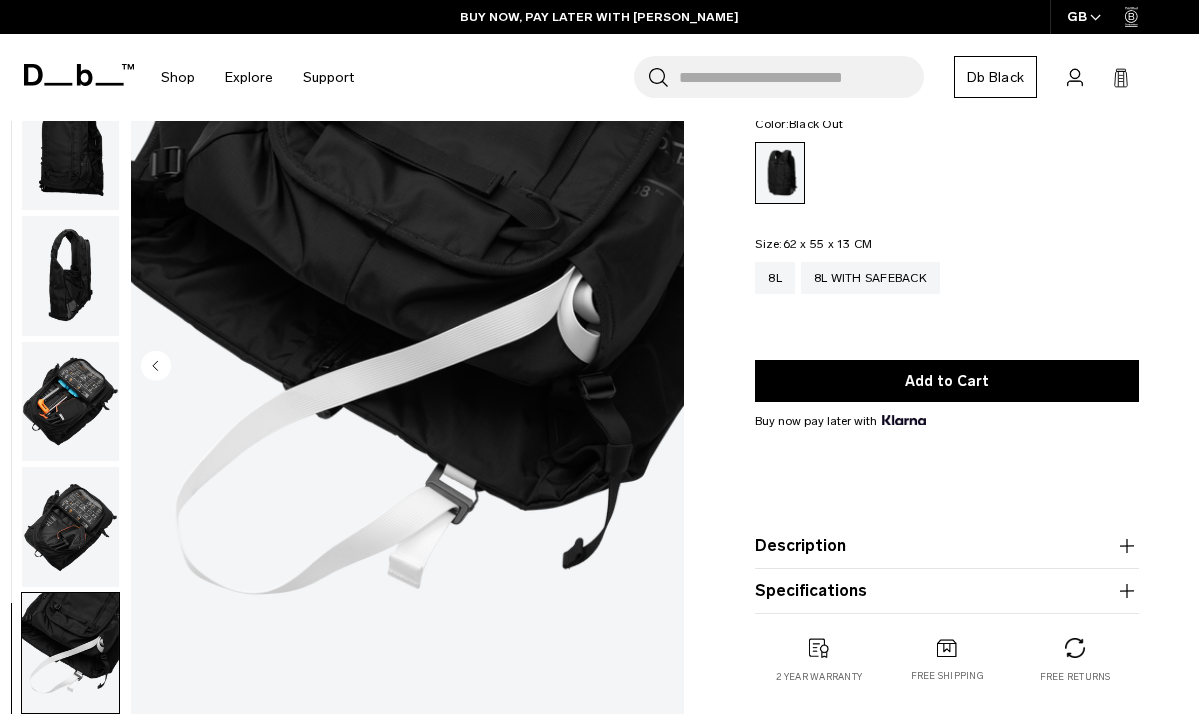 click at bounding box center [407, 368] 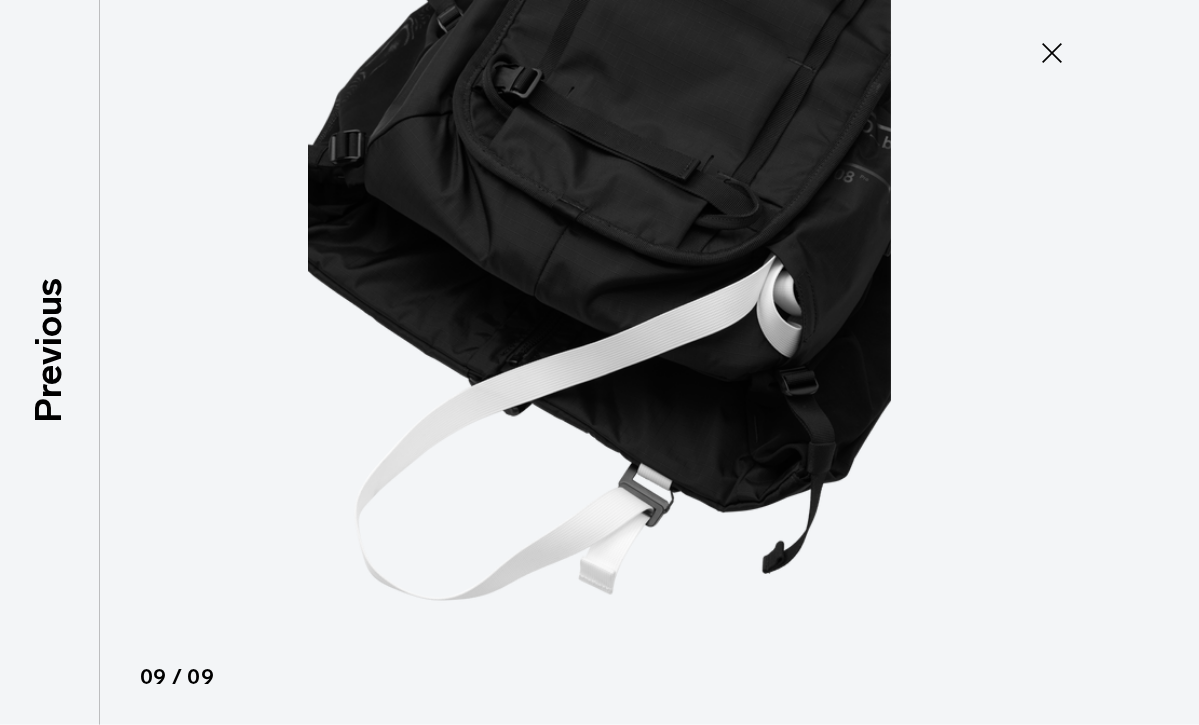 click 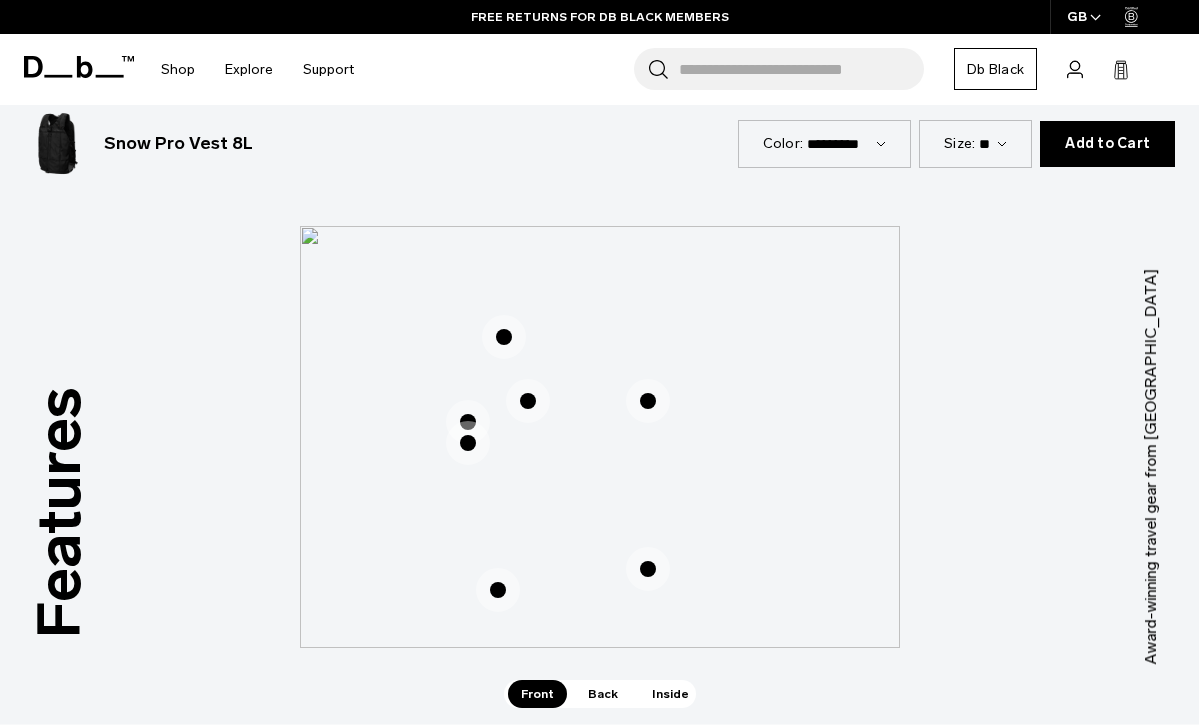 scroll, scrollTop: 2085, scrollLeft: 0, axis: vertical 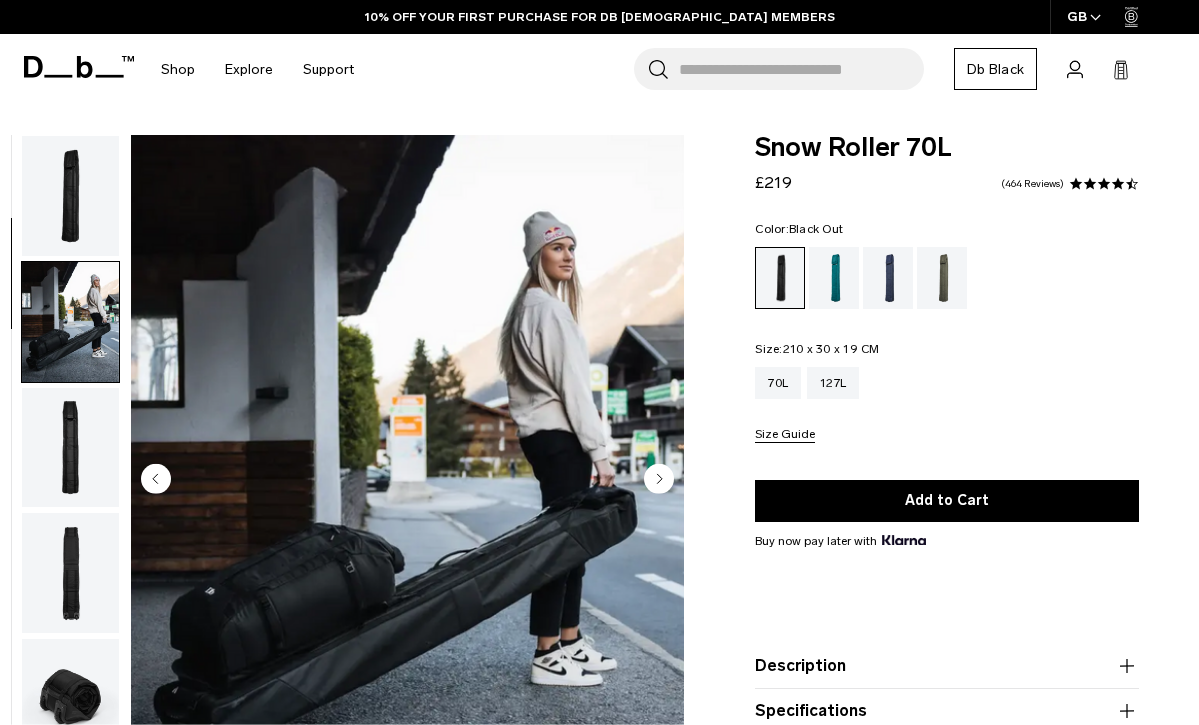click 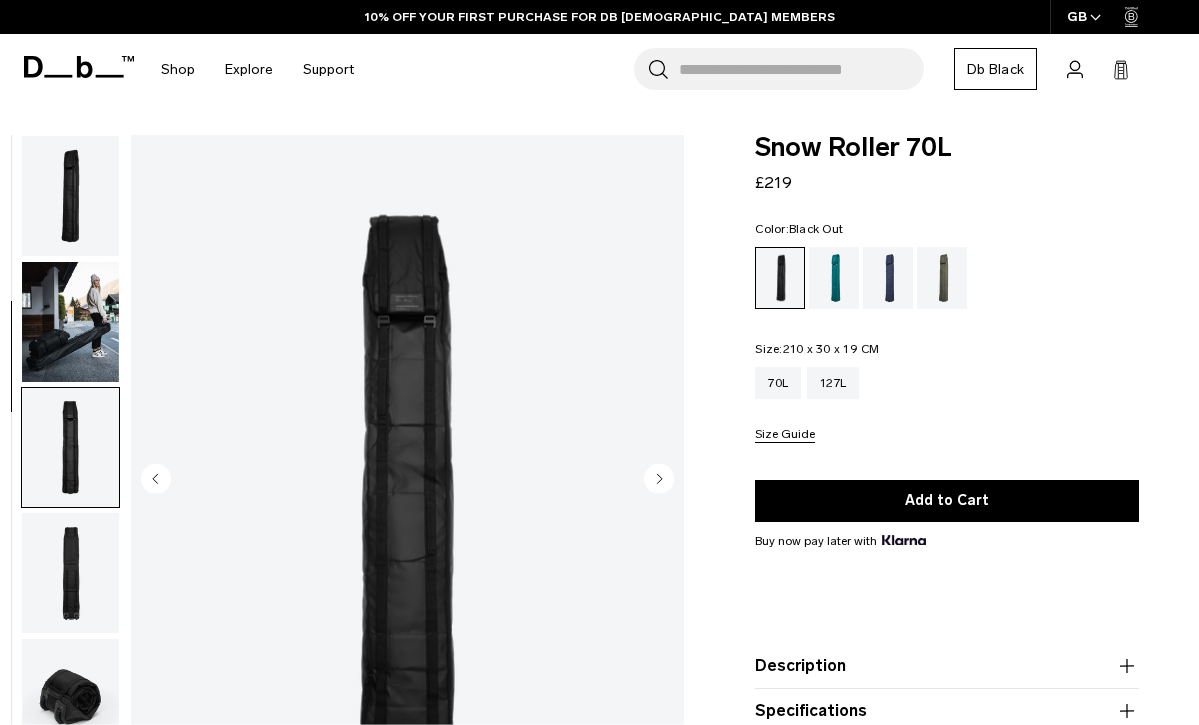 click 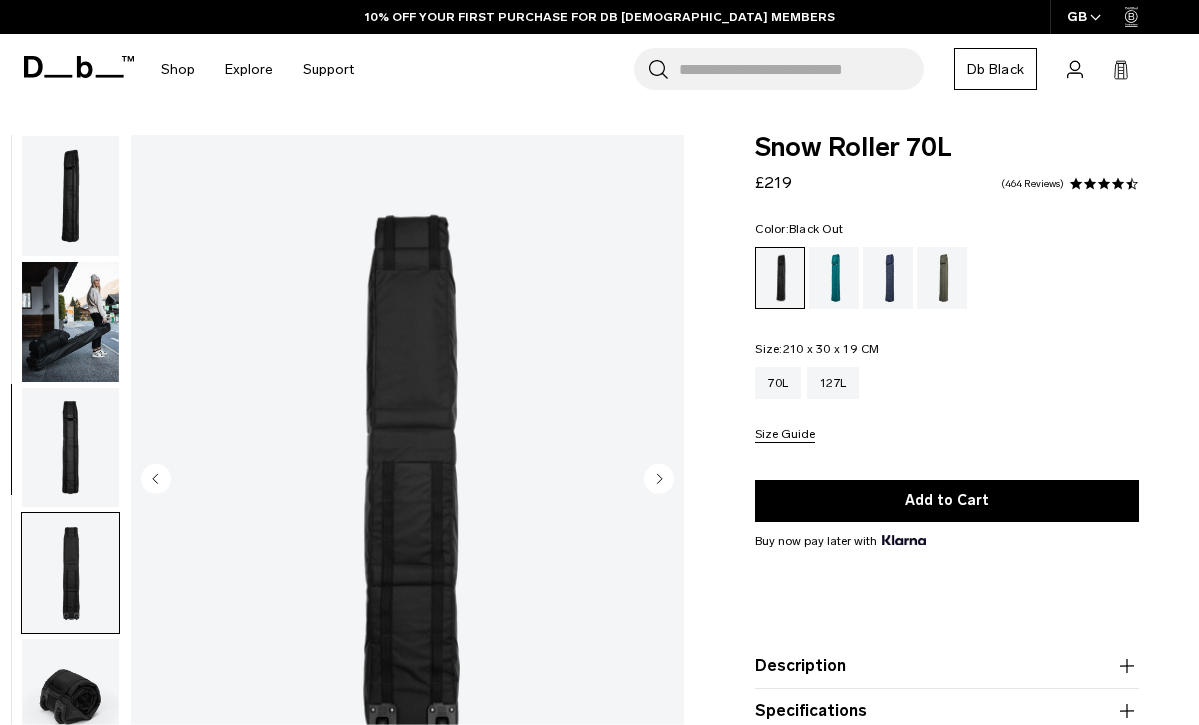 scroll, scrollTop: 319, scrollLeft: 0, axis: vertical 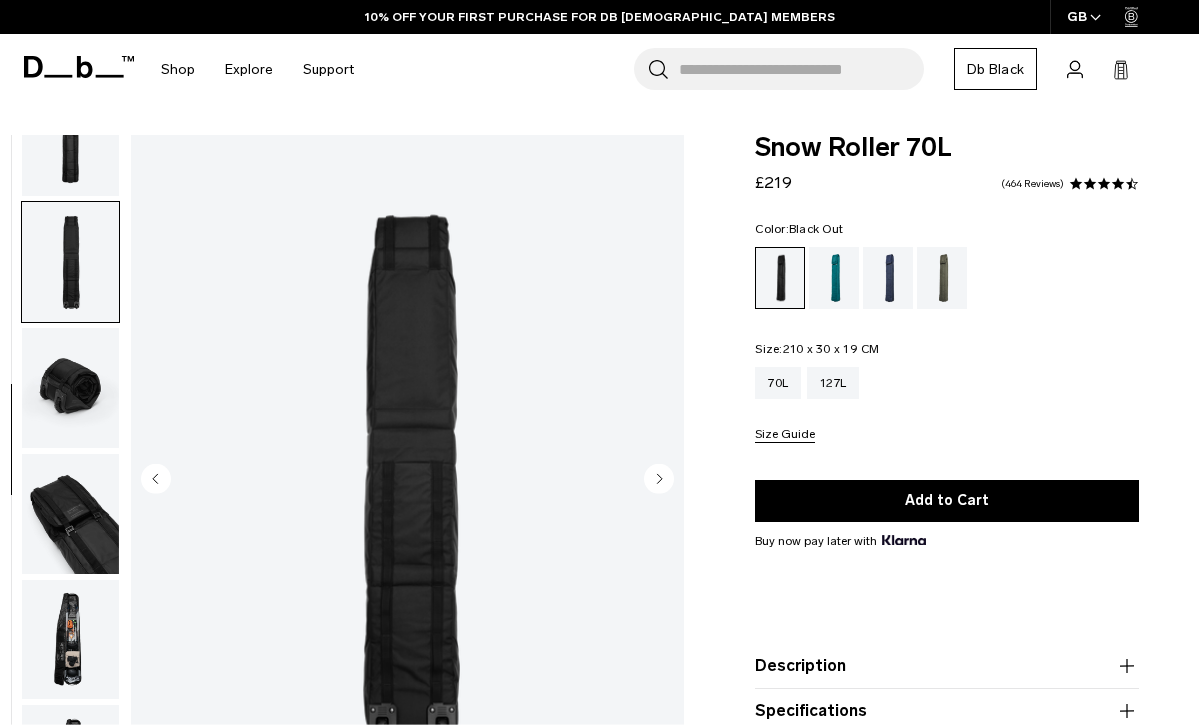 click 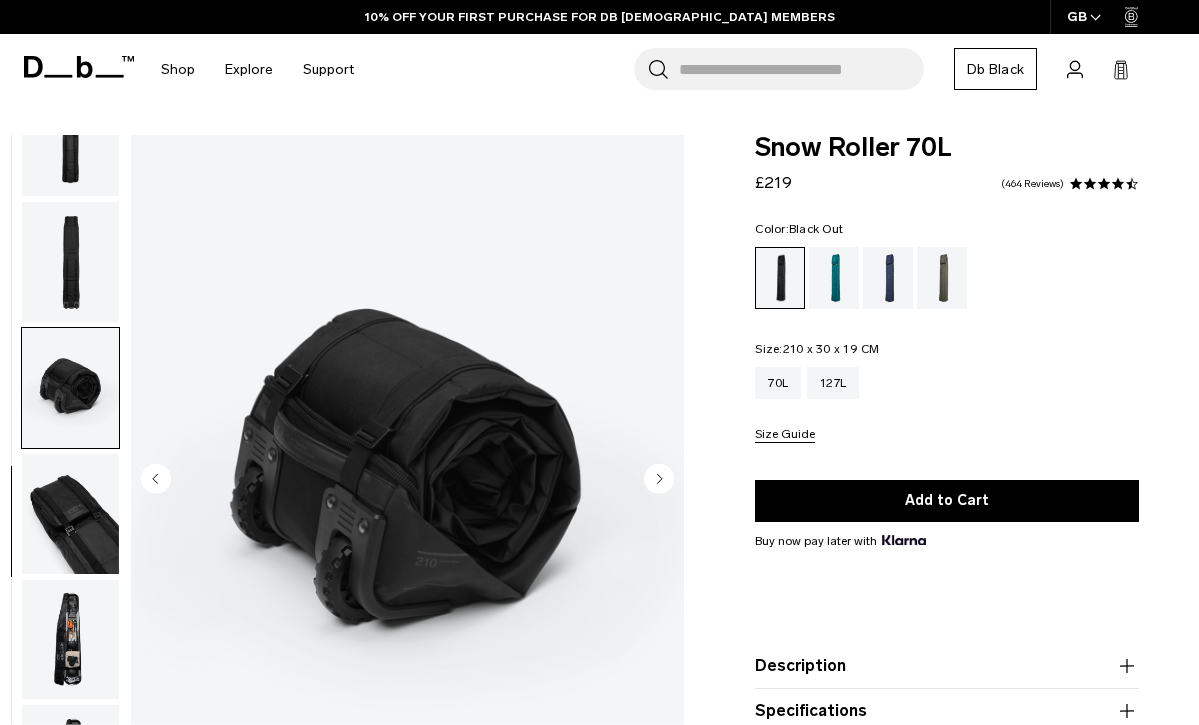 click 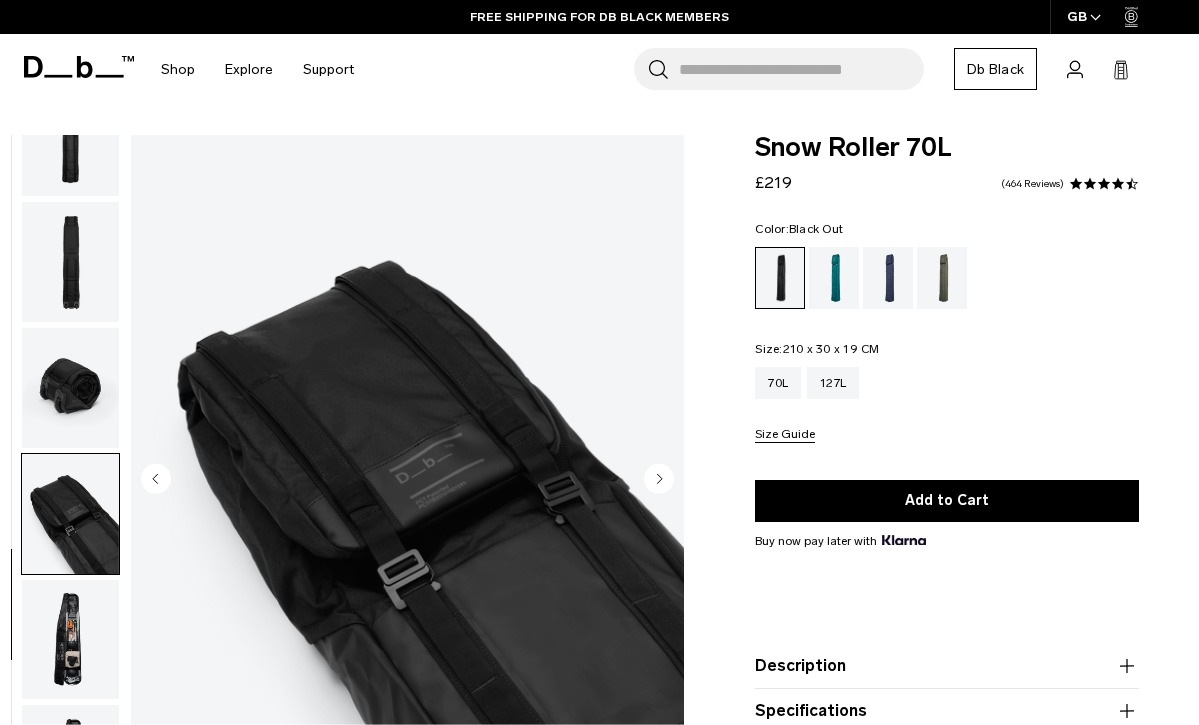 scroll, scrollTop: 0, scrollLeft: 0, axis: both 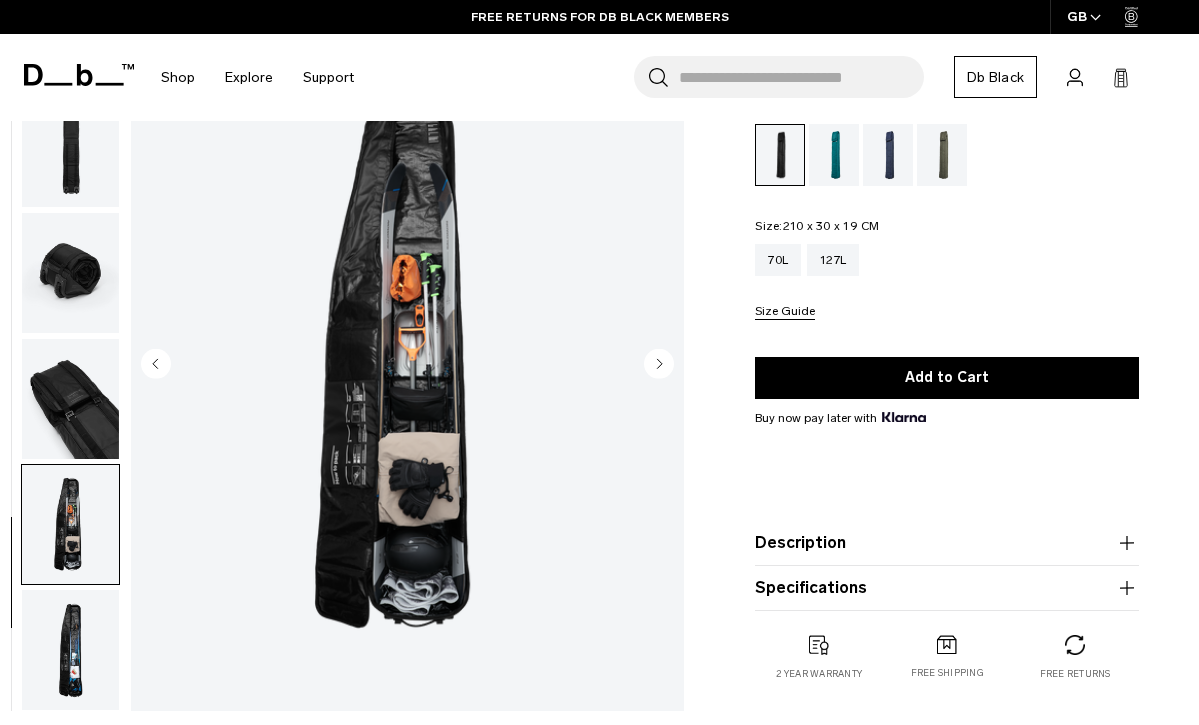 click 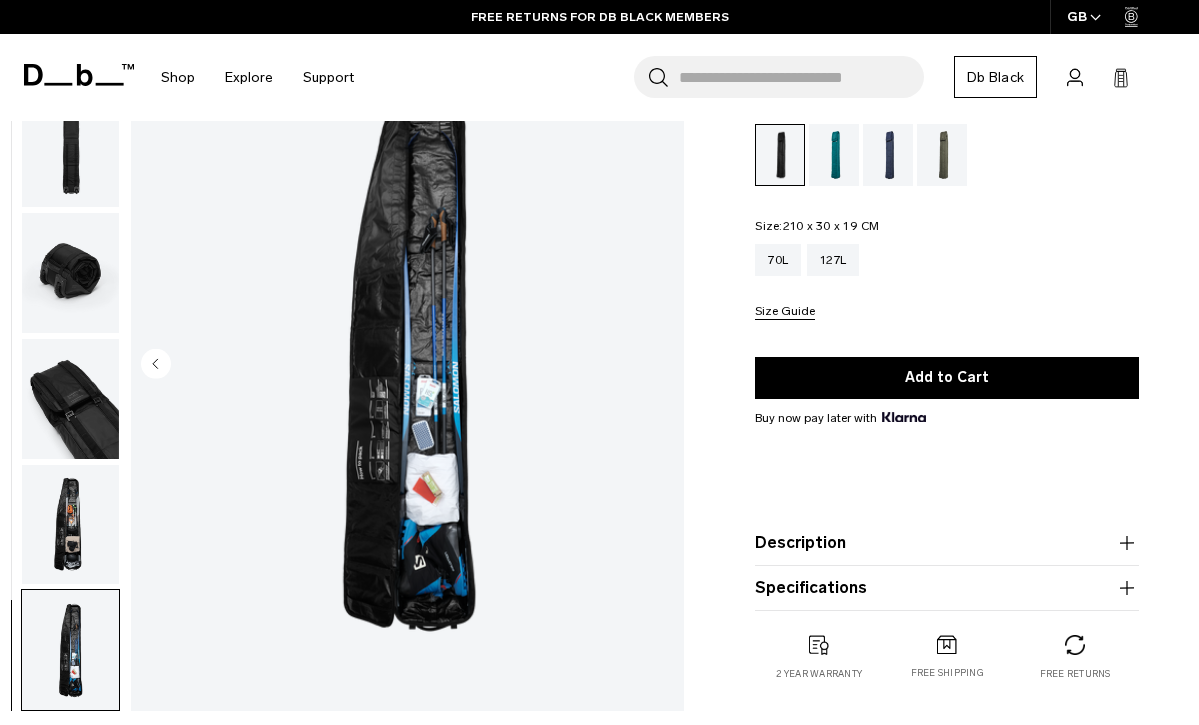 click at bounding box center (407, 365) 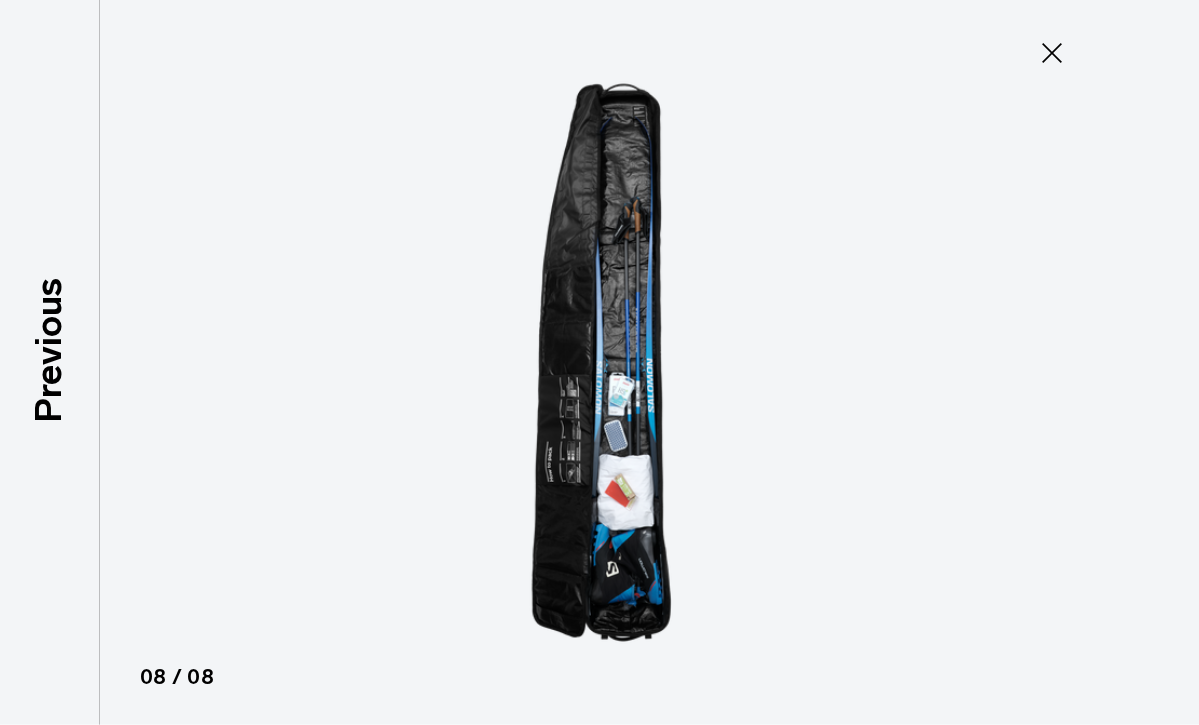 click 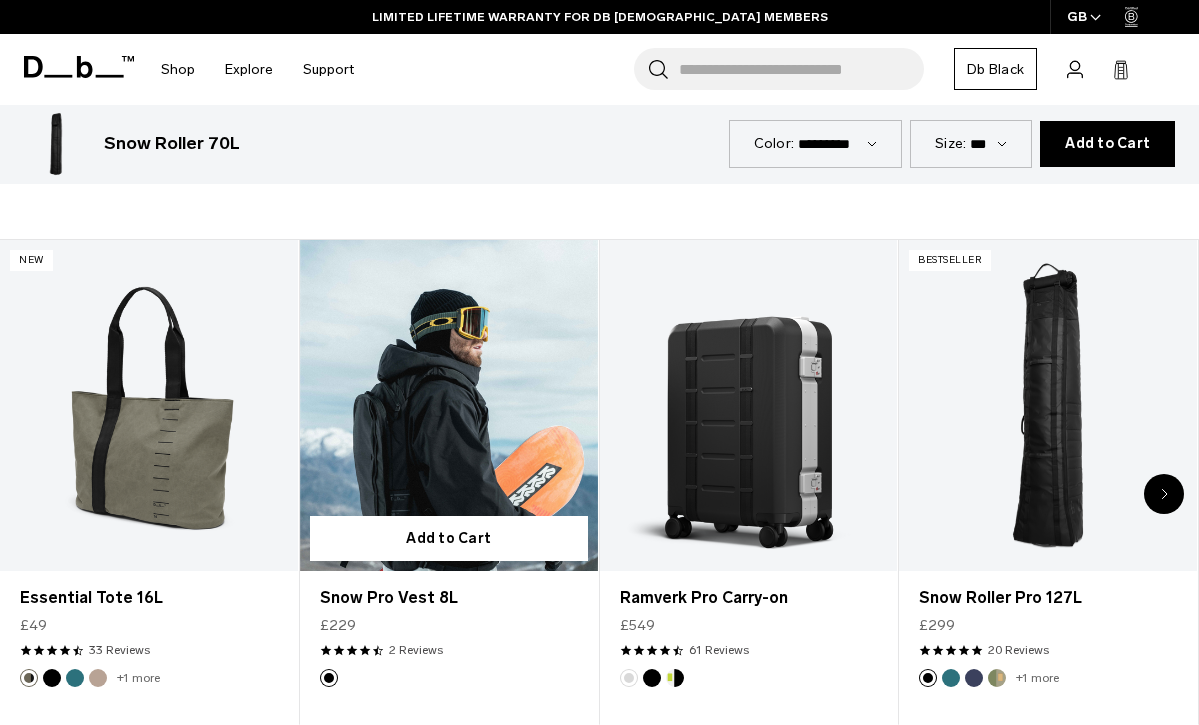 scroll, scrollTop: 770, scrollLeft: 0, axis: vertical 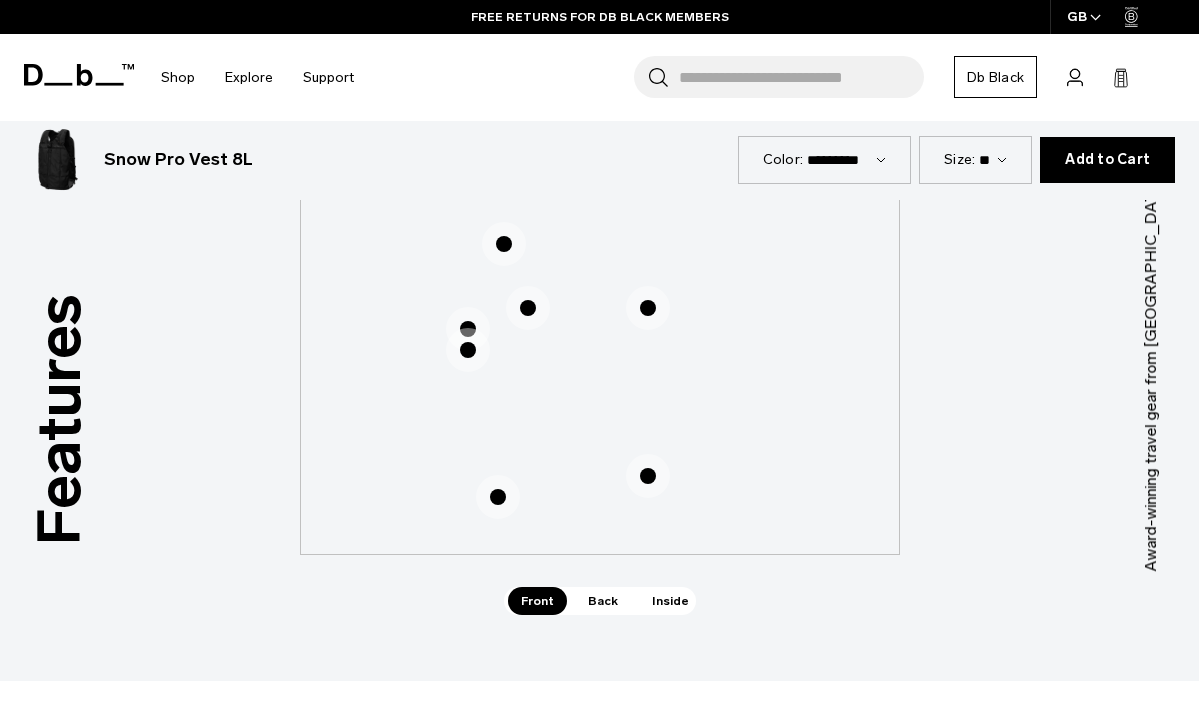 click on "Back" at bounding box center (603, 601) 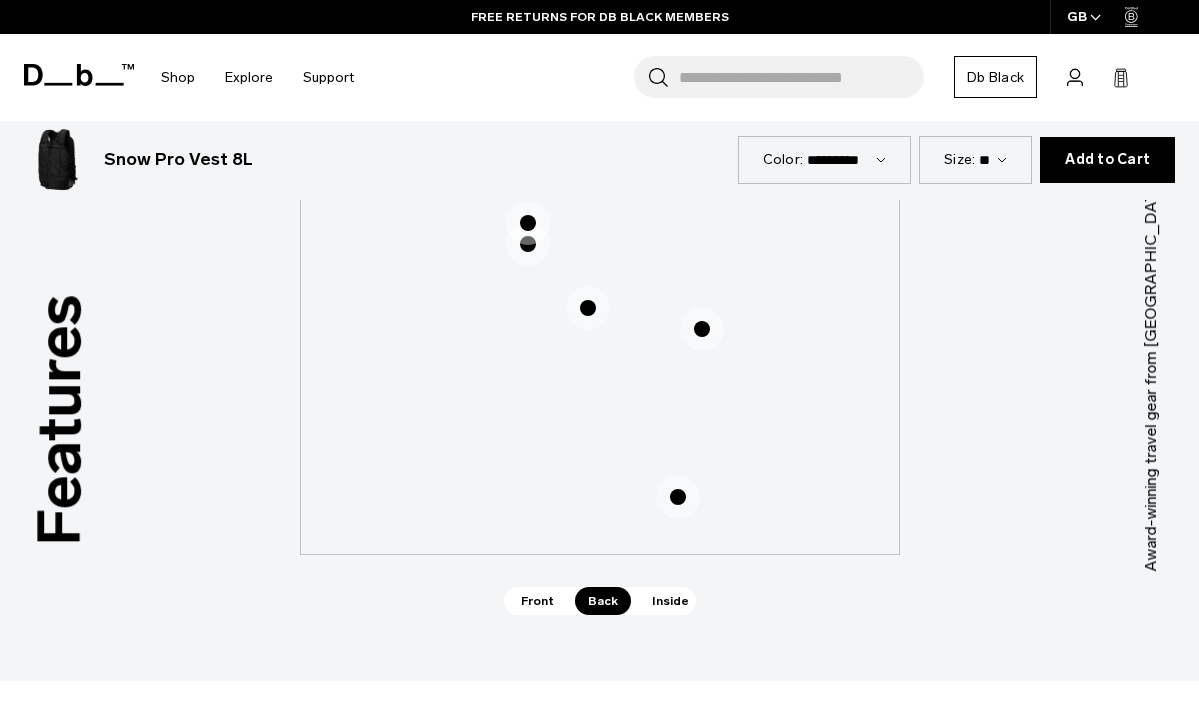 click on "Inside" at bounding box center [670, 601] 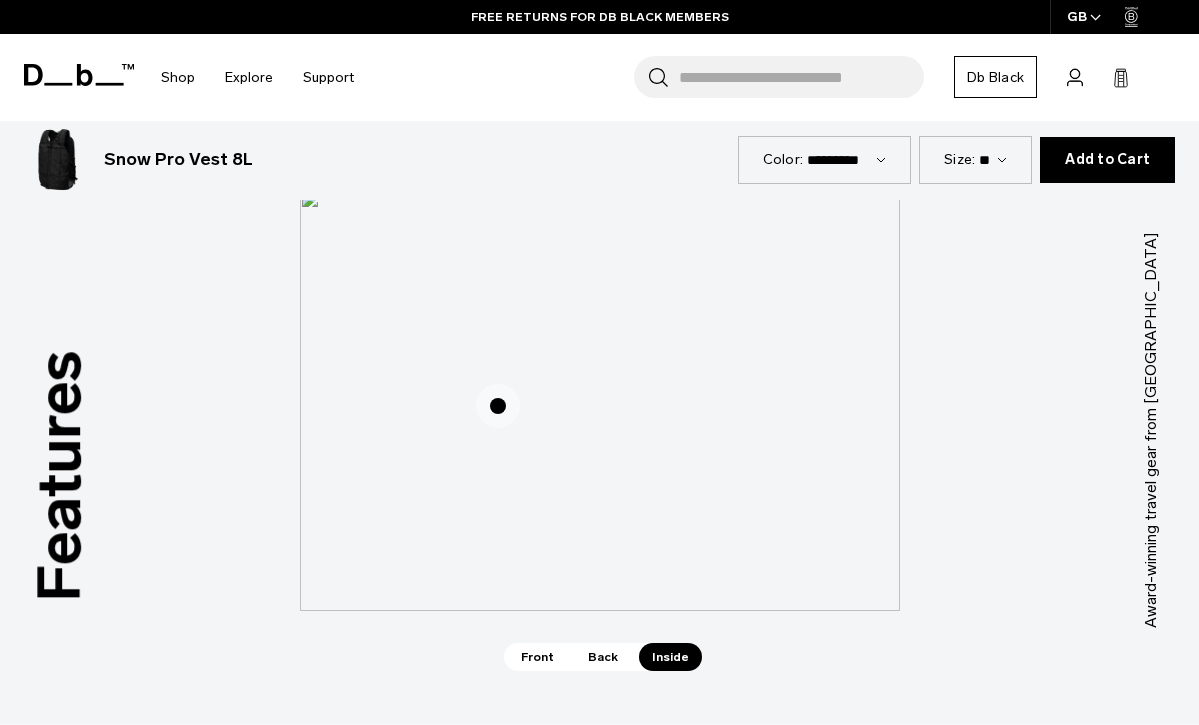 scroll, scrollTop: 2143, scrollLeft: 0, axis: vertical 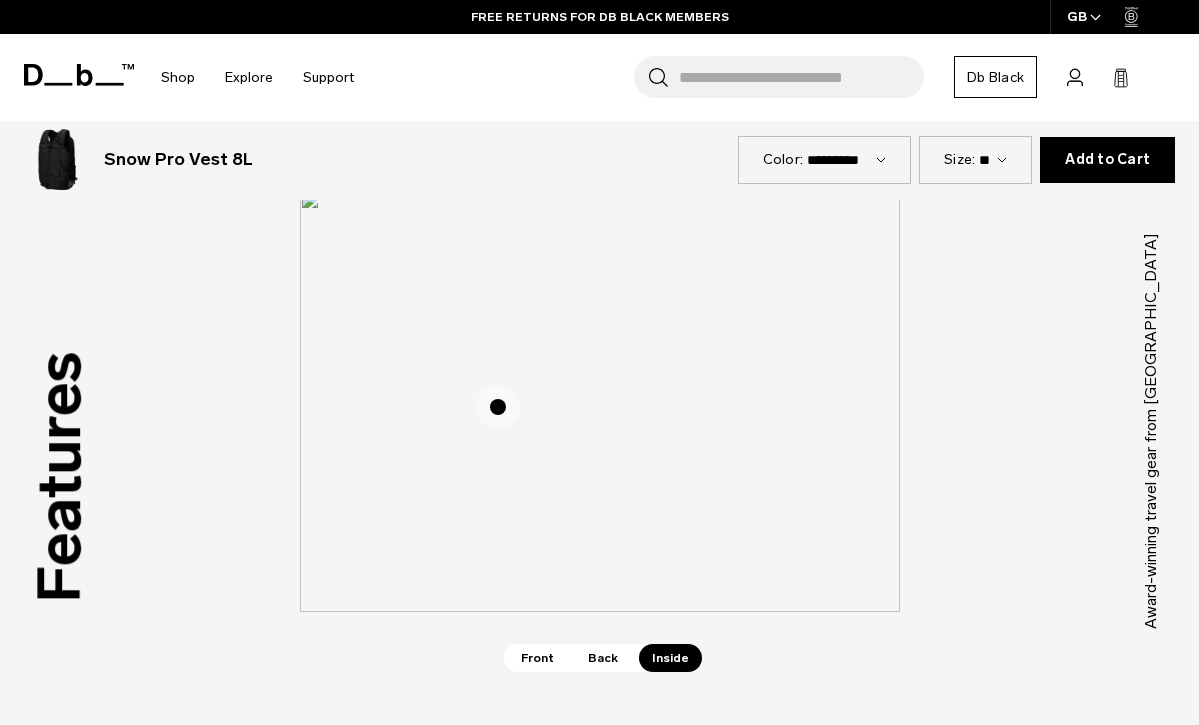 click at bounding box center (498, 407) 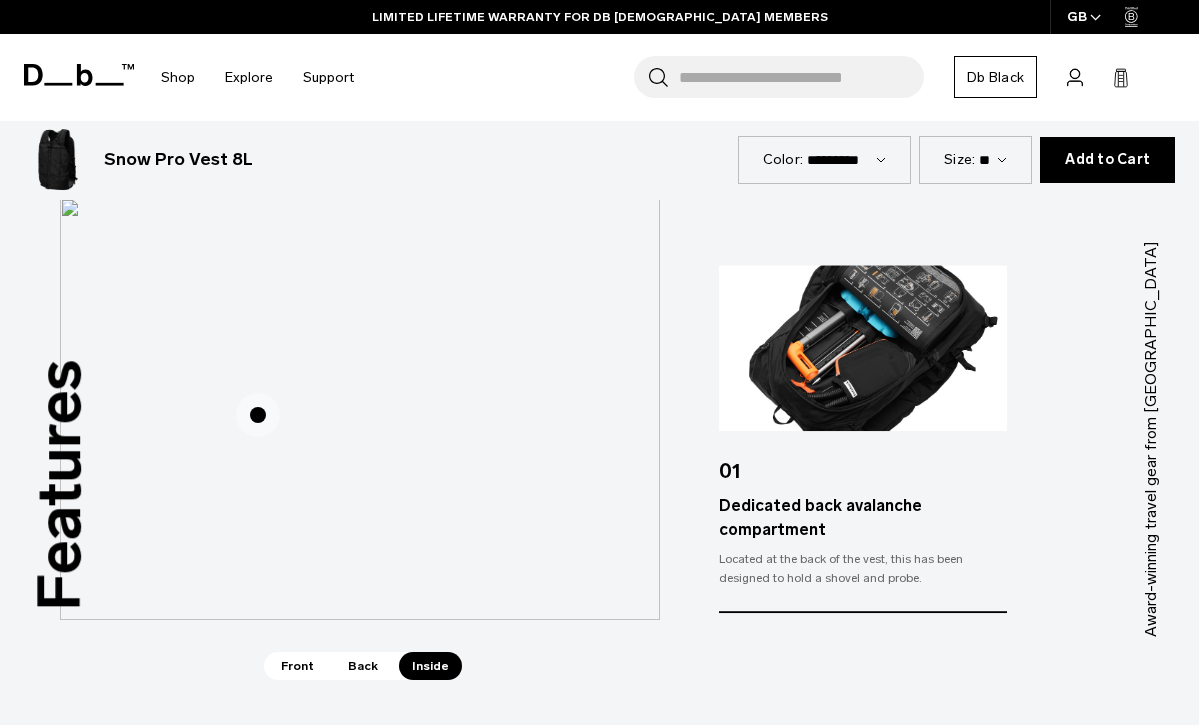 scroll, scrollTop: 2145, scrollLeft: 0, axis: vertical 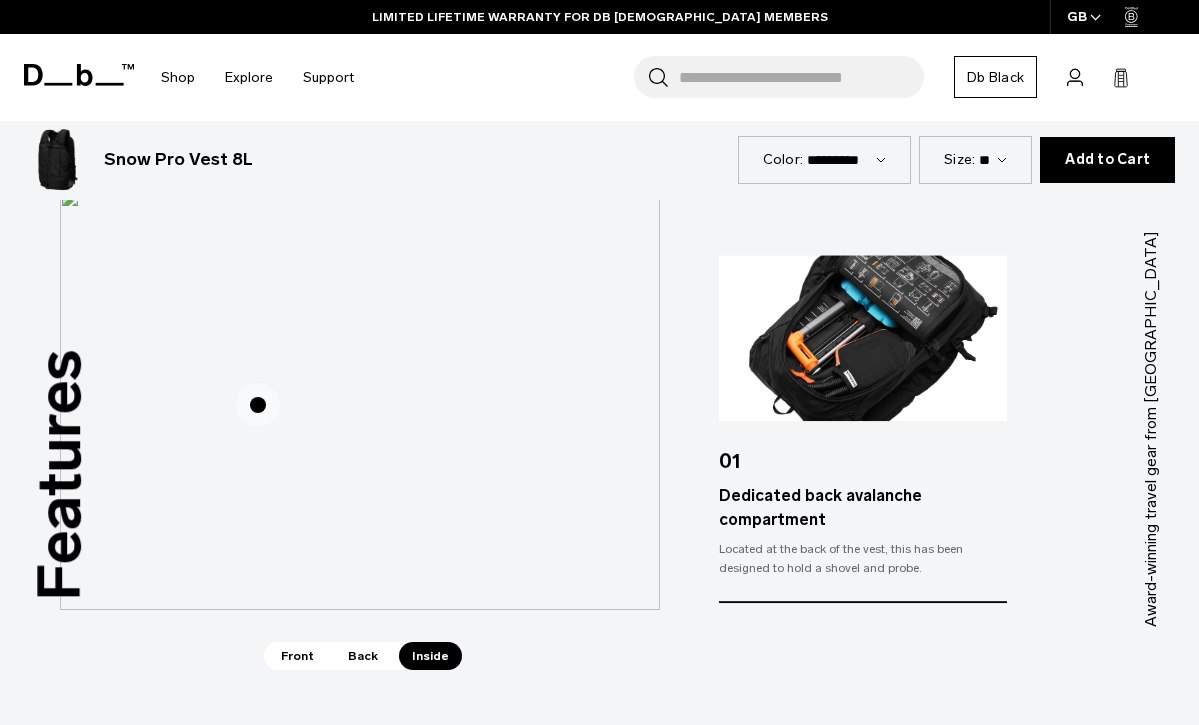 click on "Back" at bounding box center [363, 656] 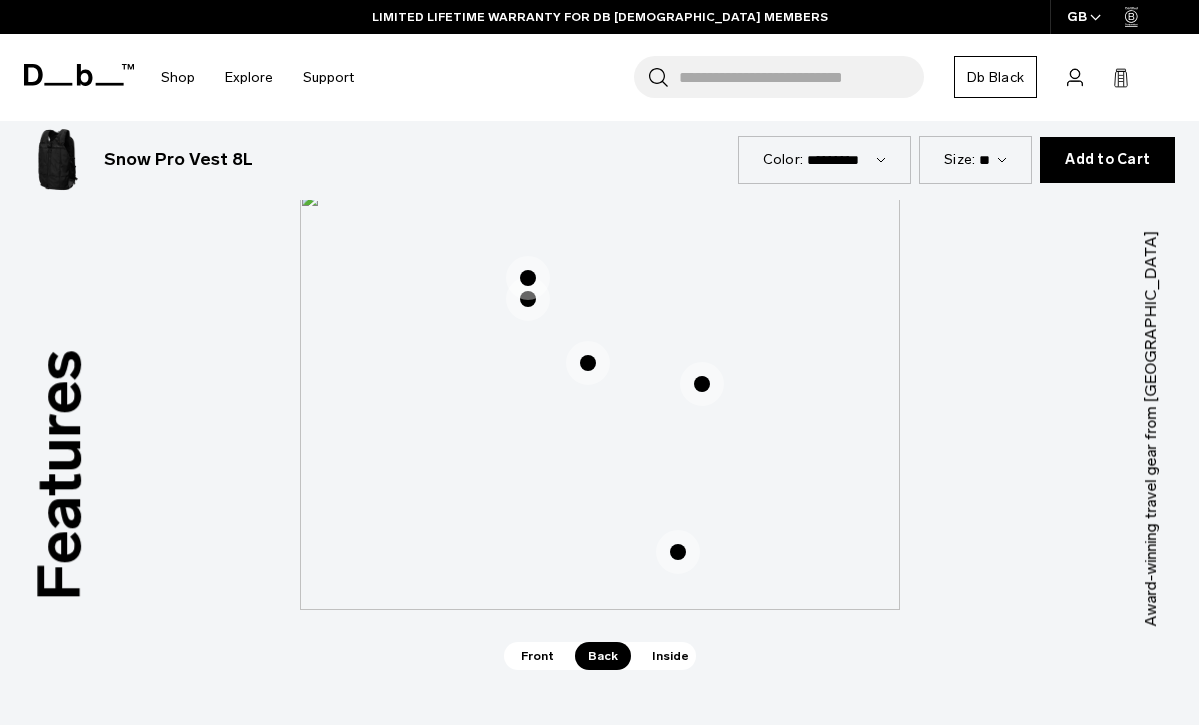 click at bounding box center [678, 552] 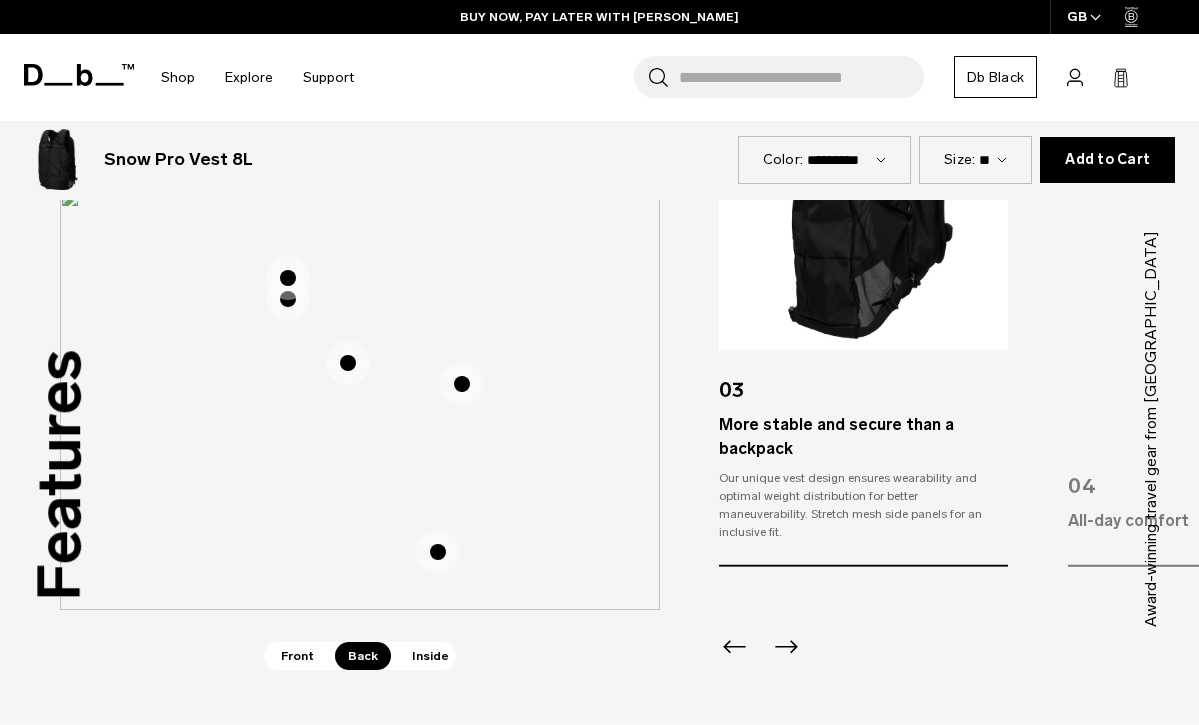 click 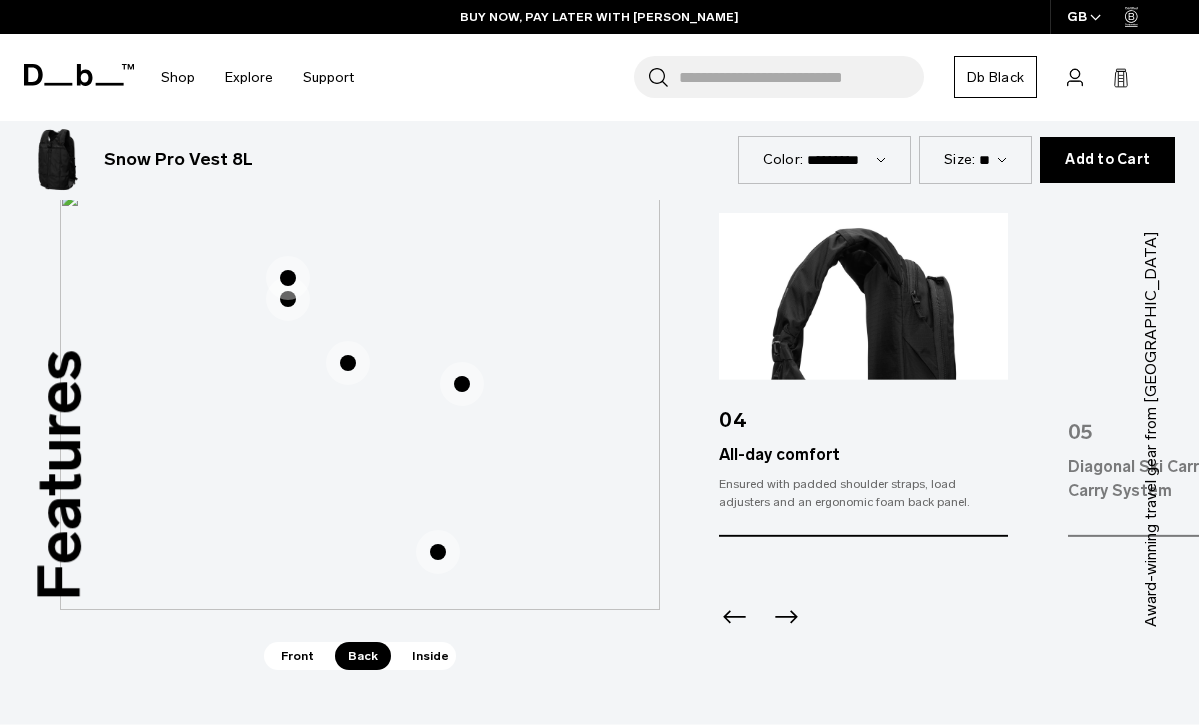 click at bounding box center [783, 623] 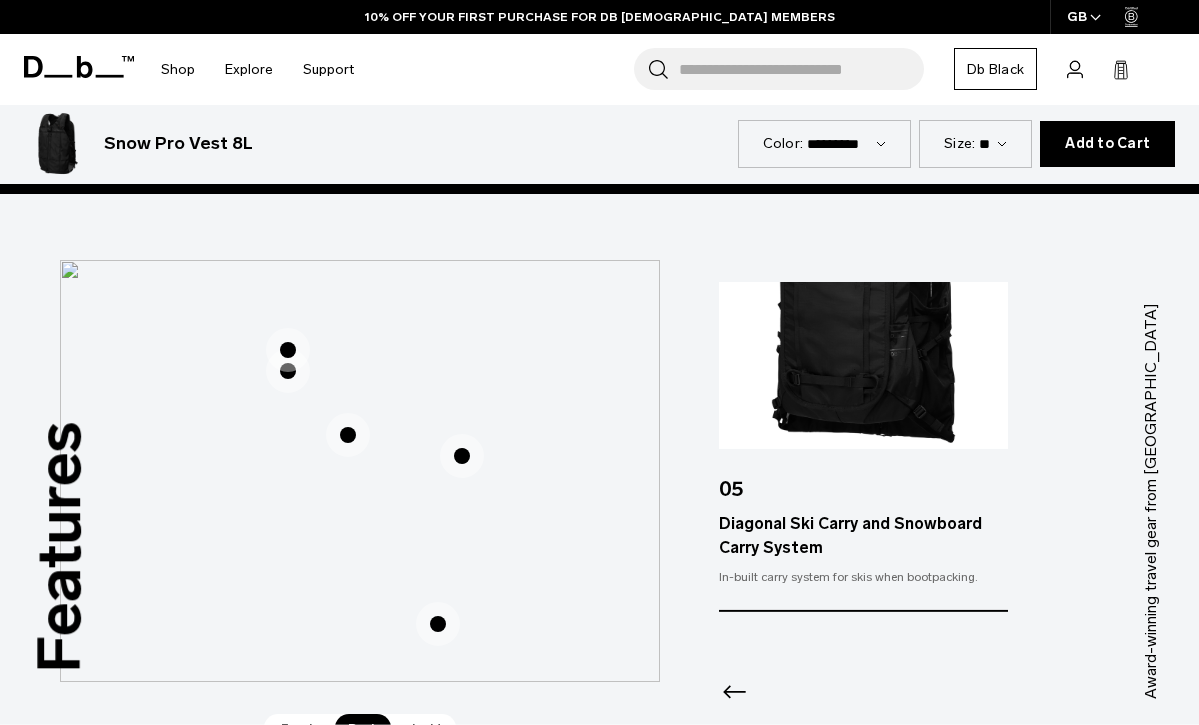 scroll, scrollTop: 2082, scrollLeft: 0, axis: vertical 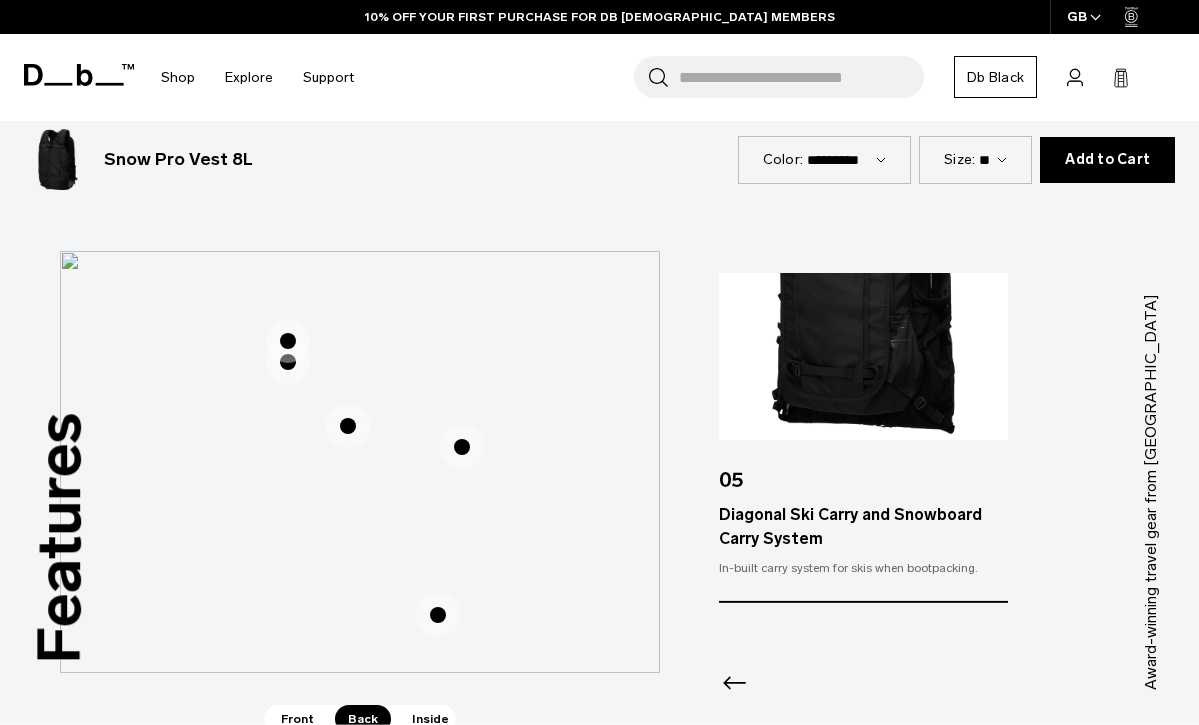 click 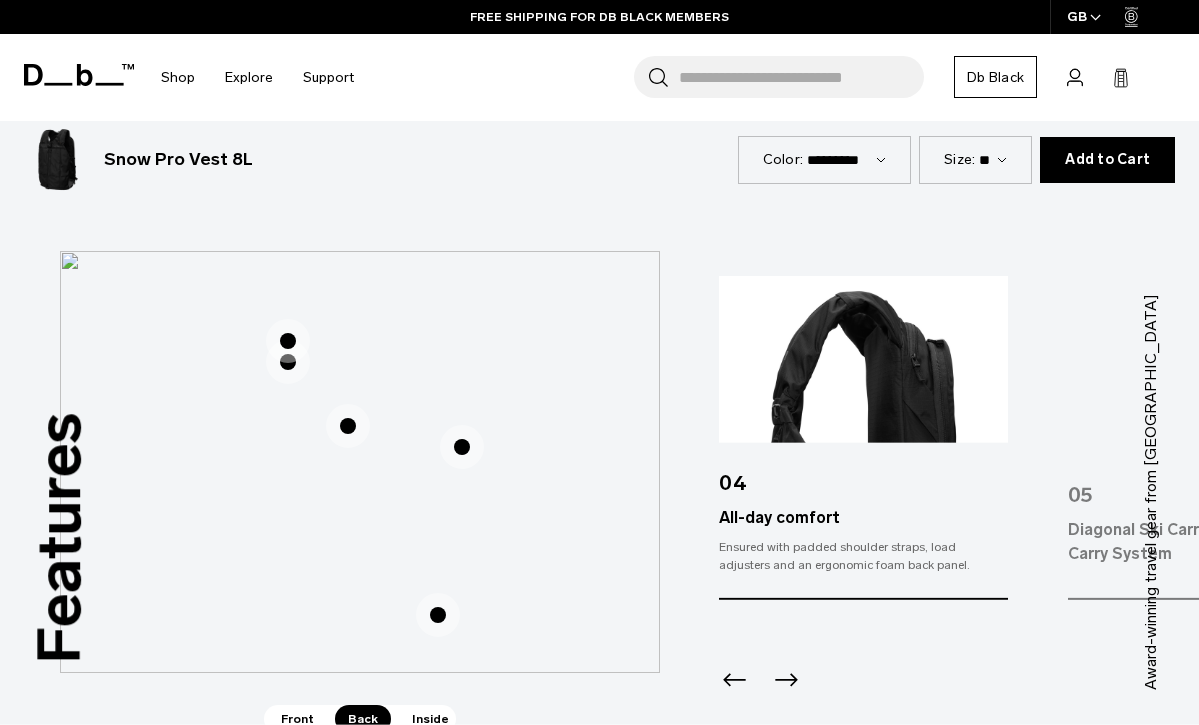 click 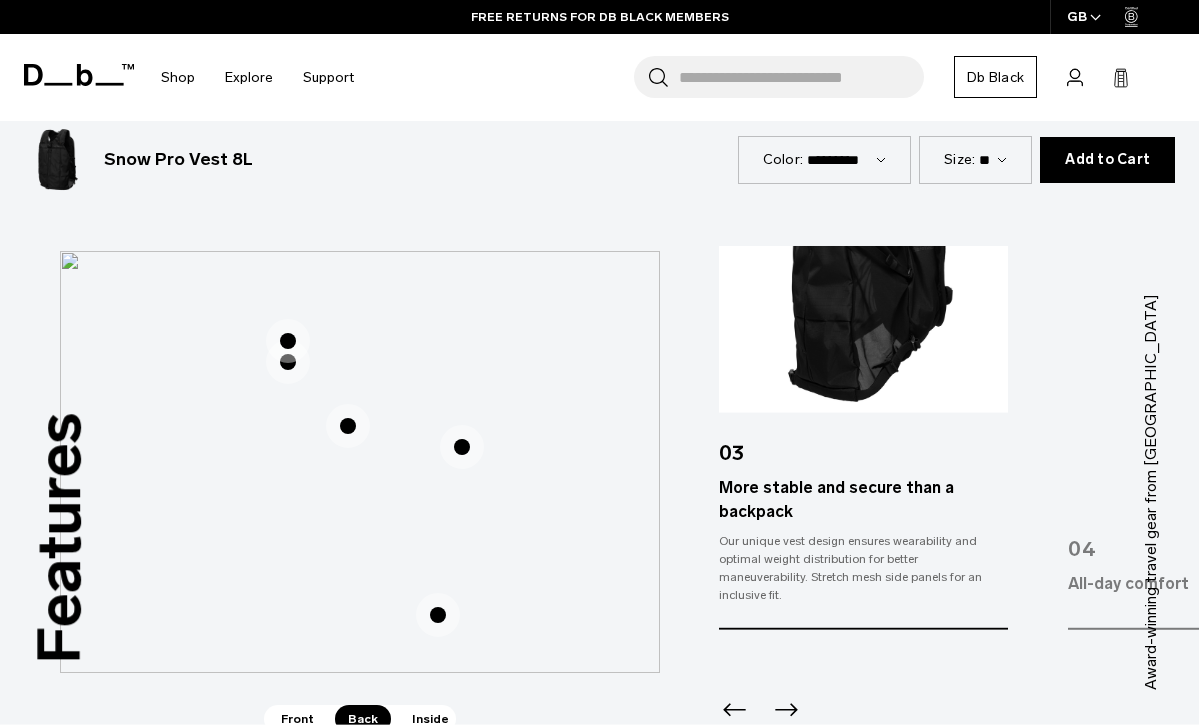 click 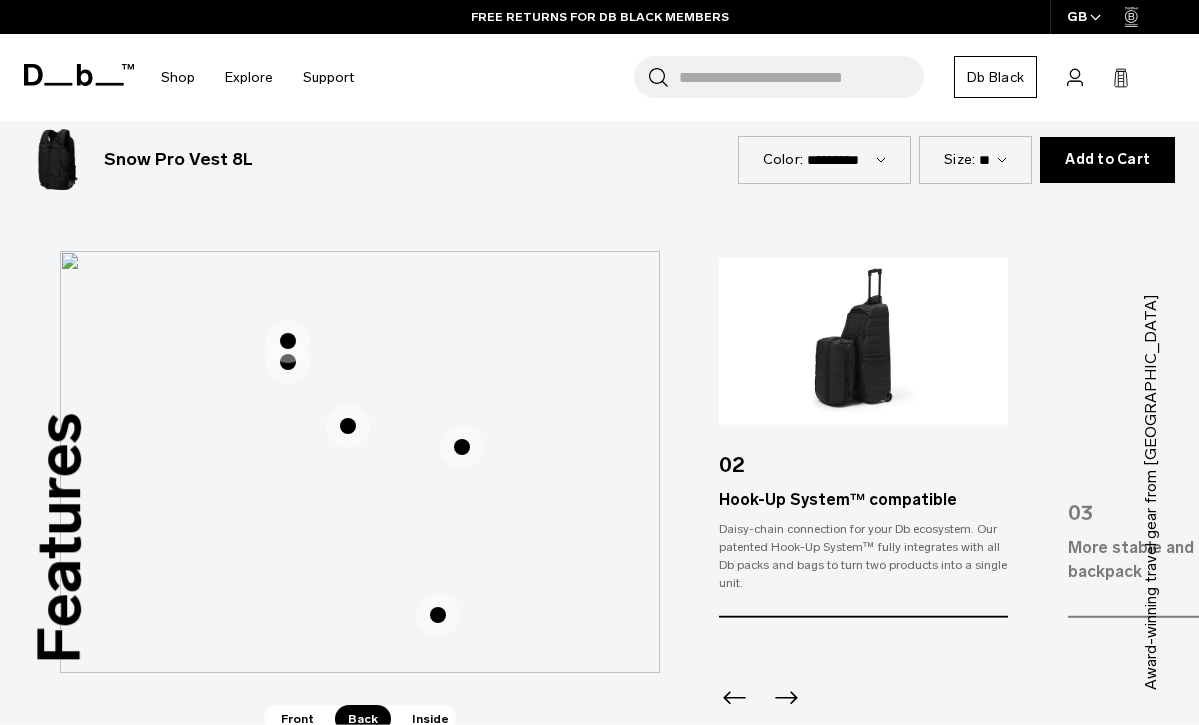 click 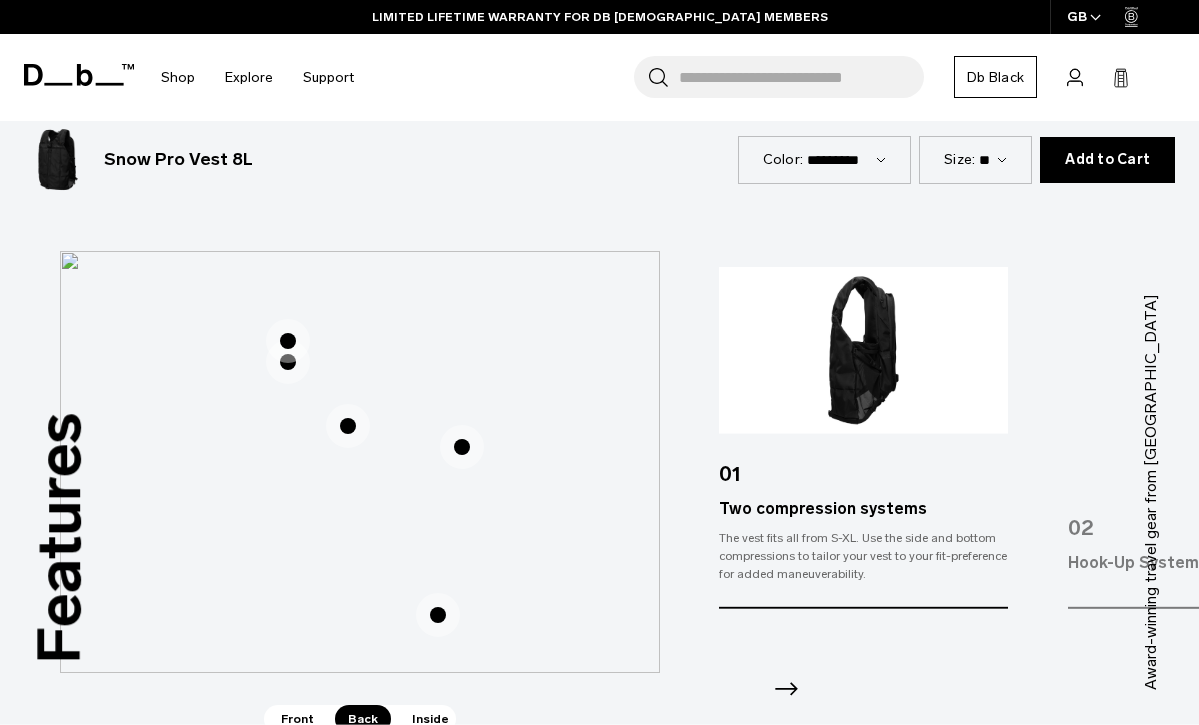 click at bounding box center [863, 663] 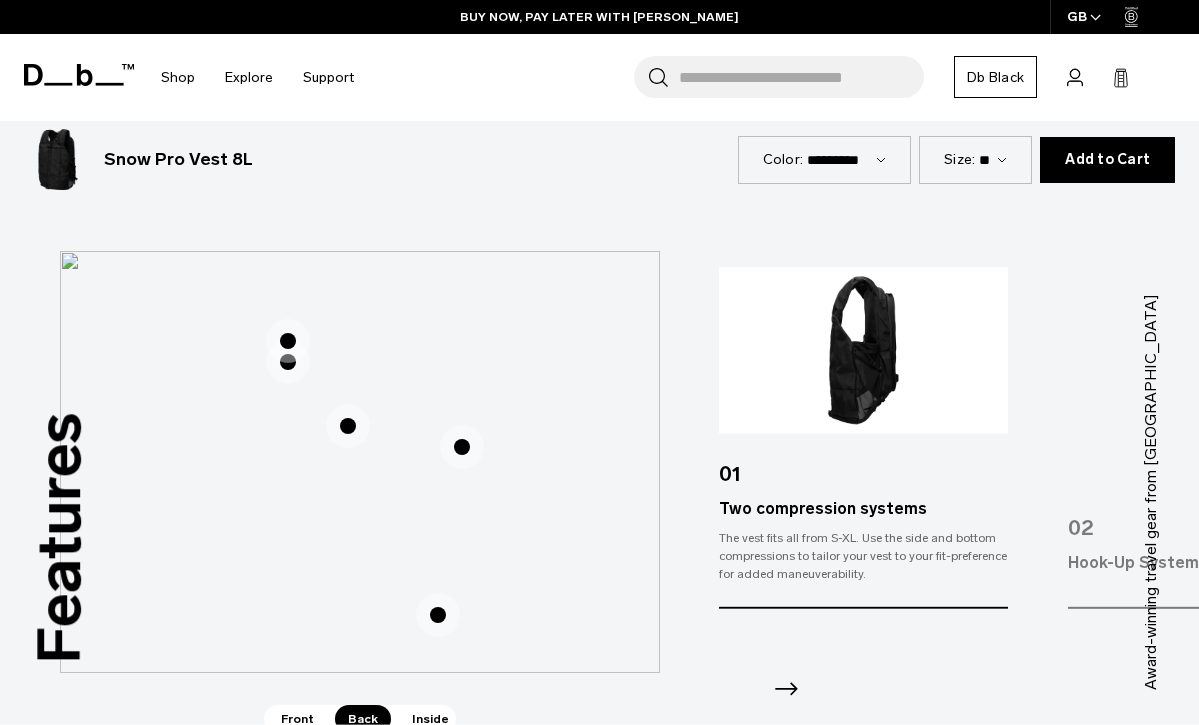 click on "Front" at bounding box center [297, 719] 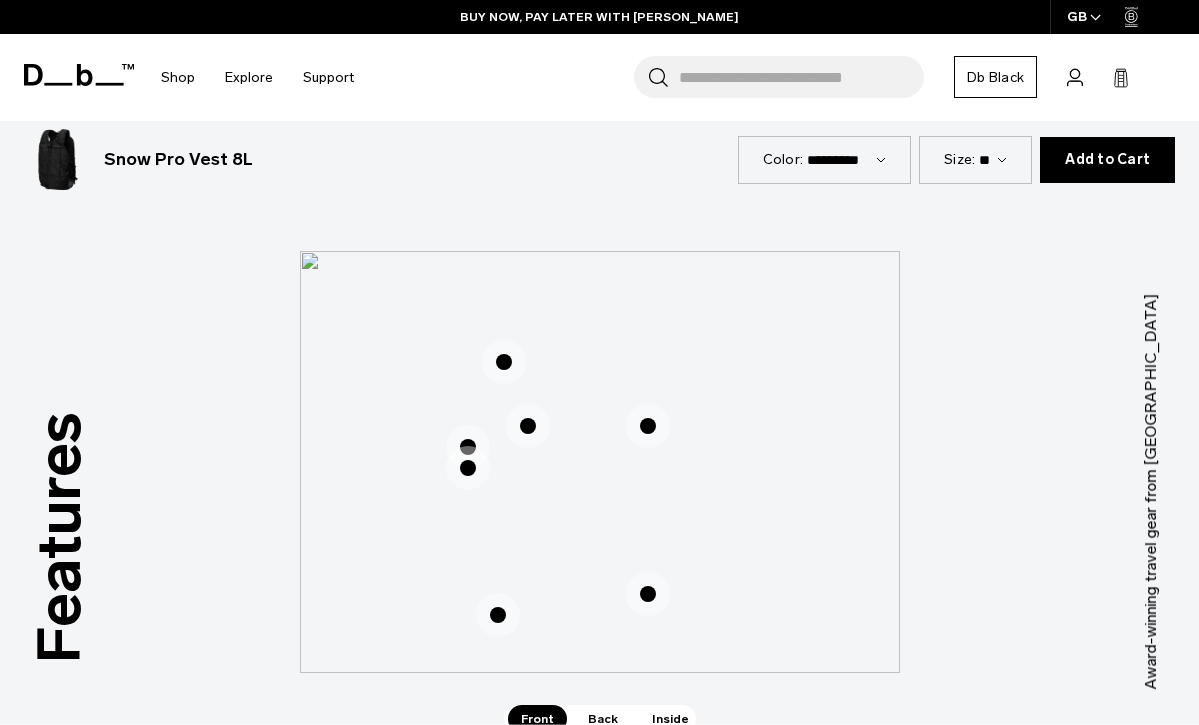 click at bounding box center [504, 362] 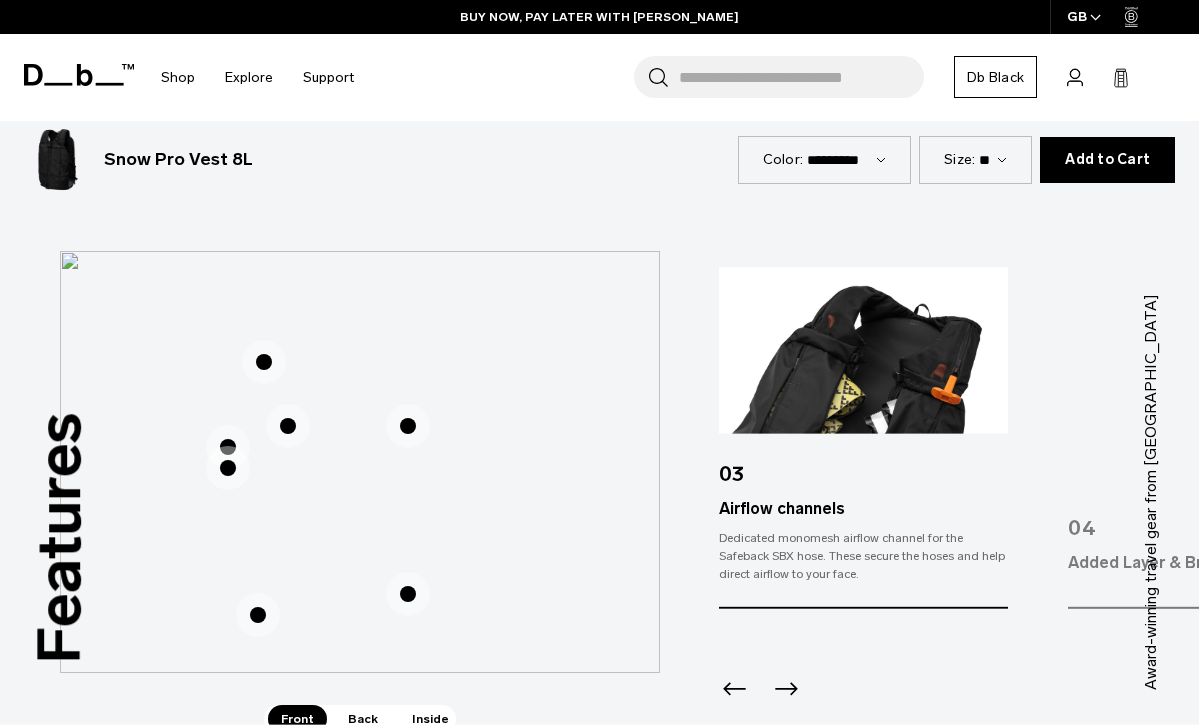 click 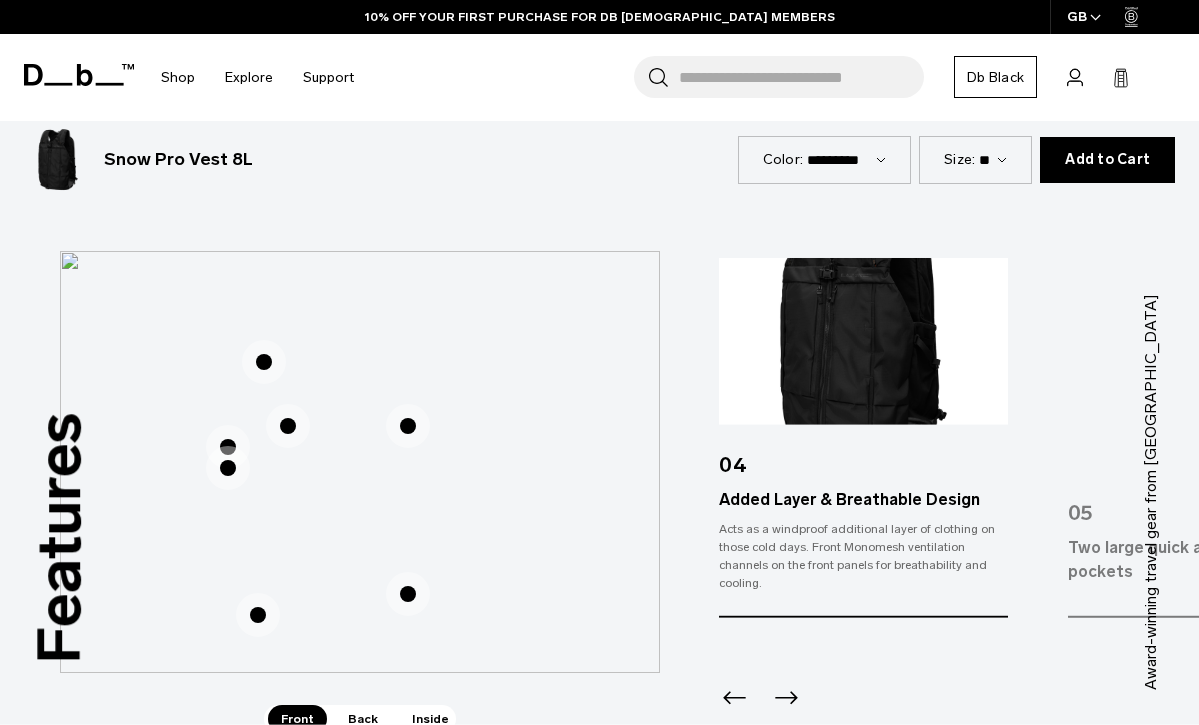 click 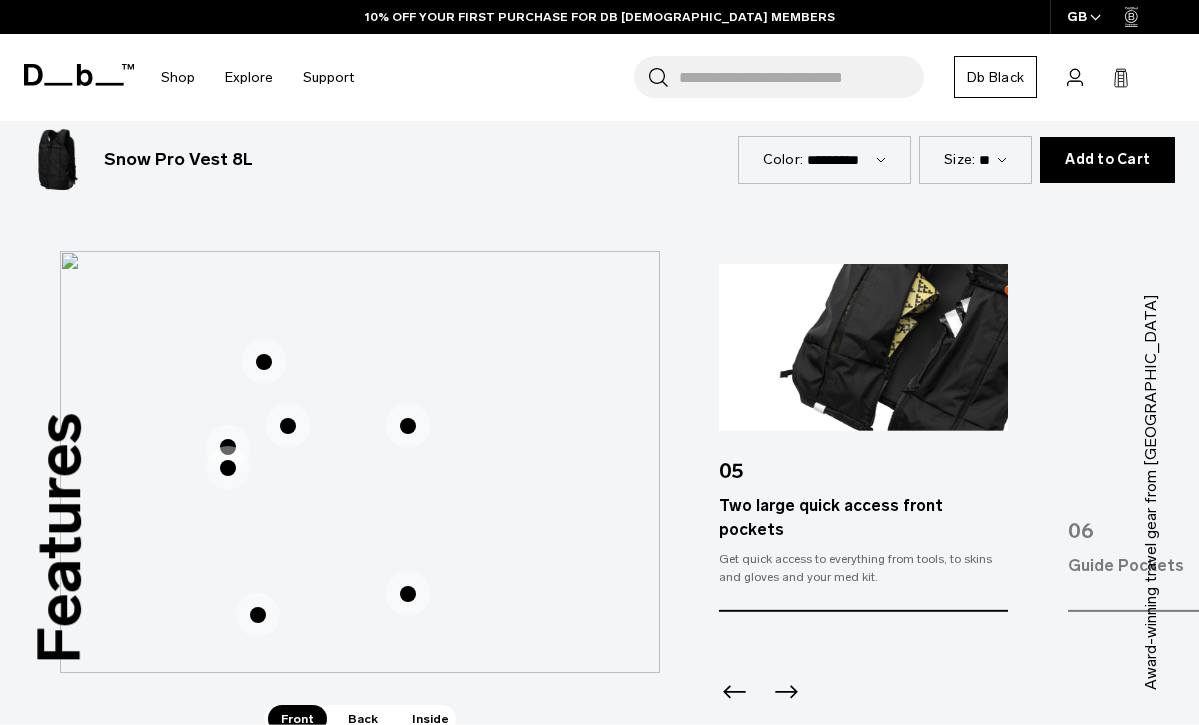 click 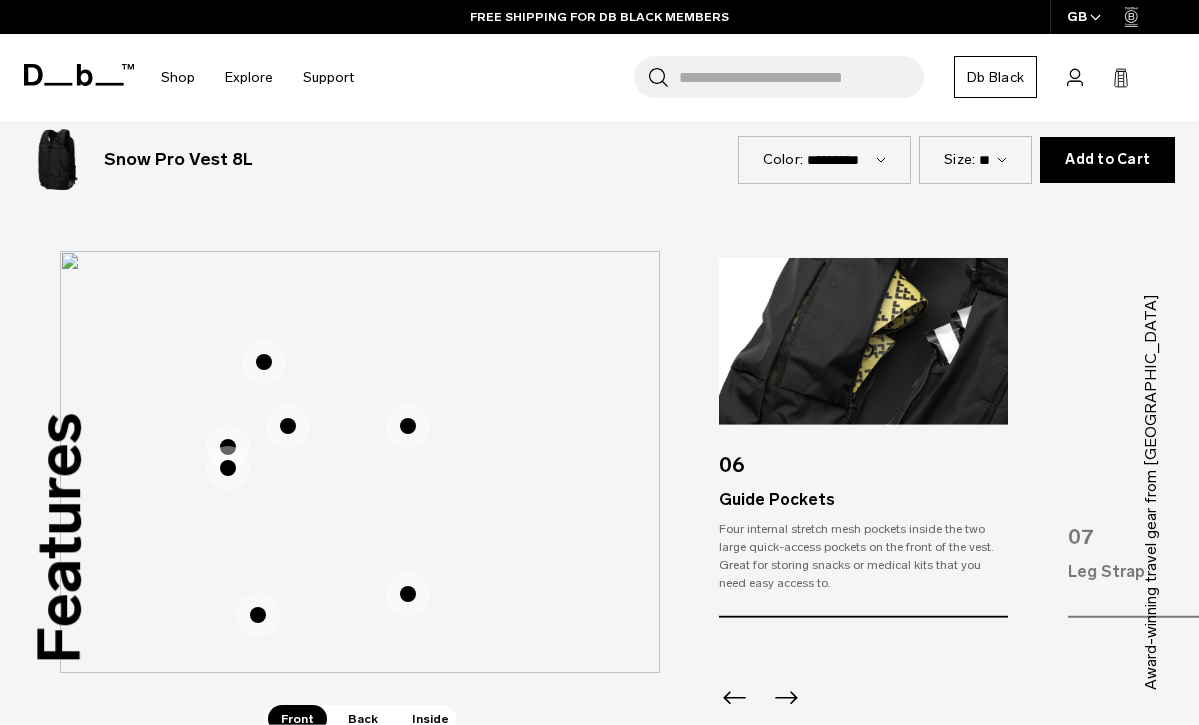click 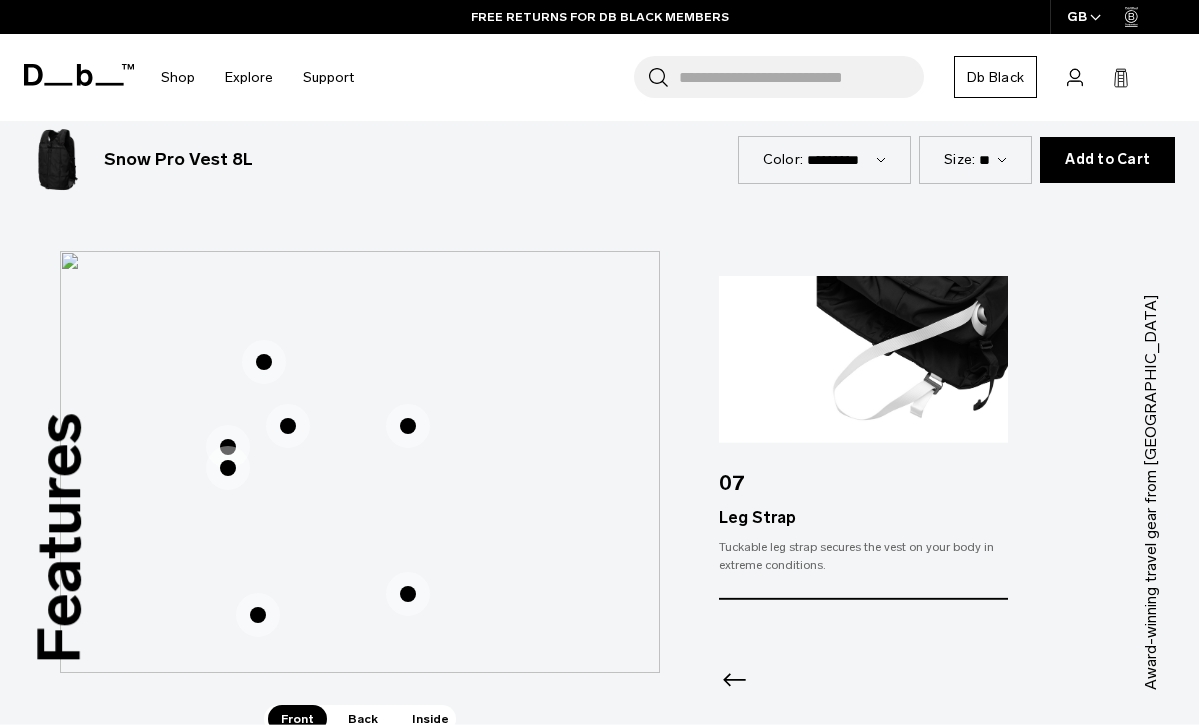 click 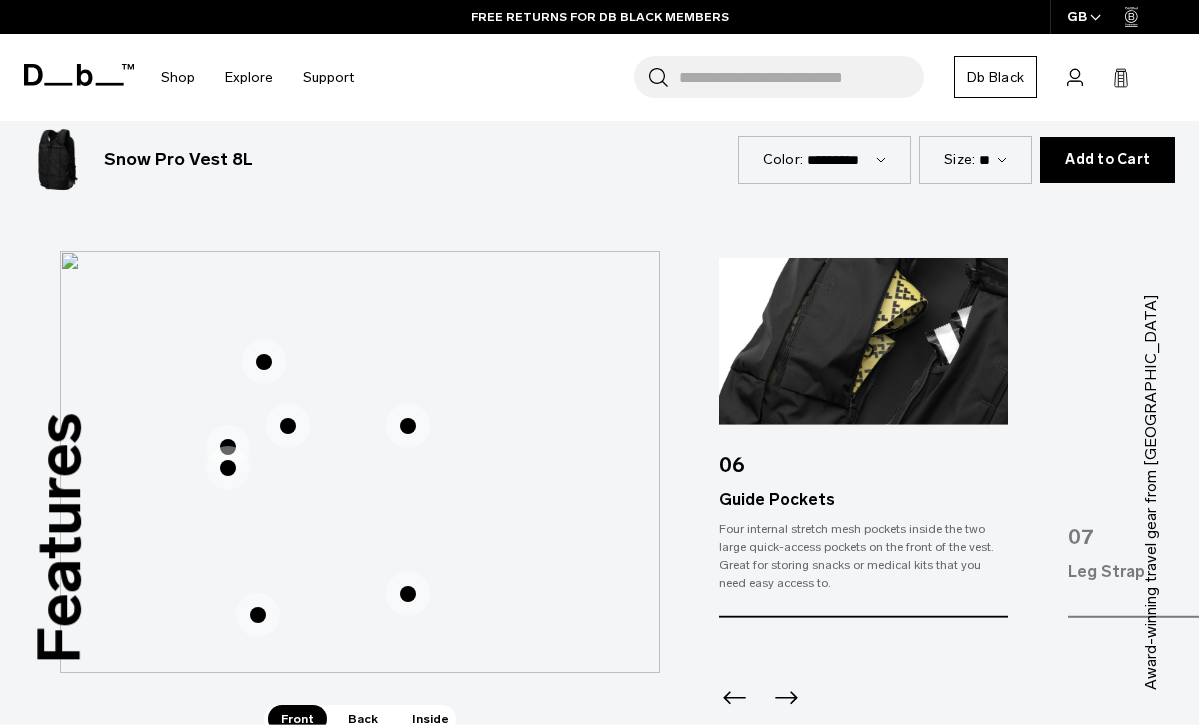 click 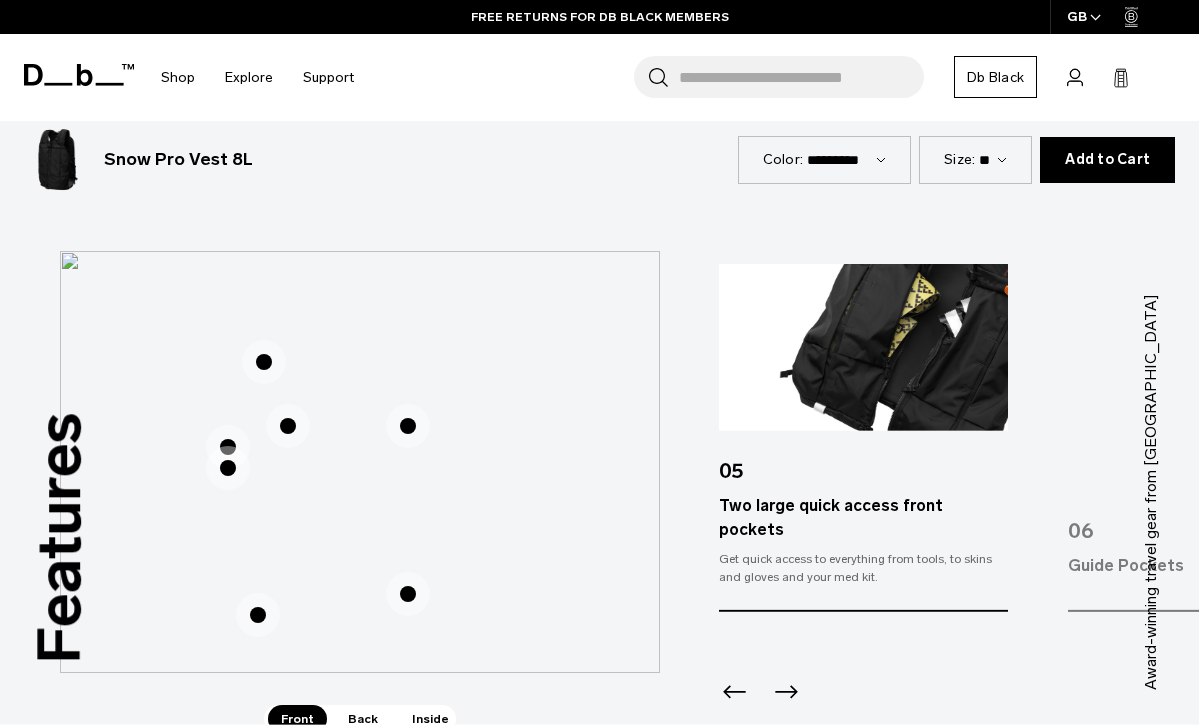 click 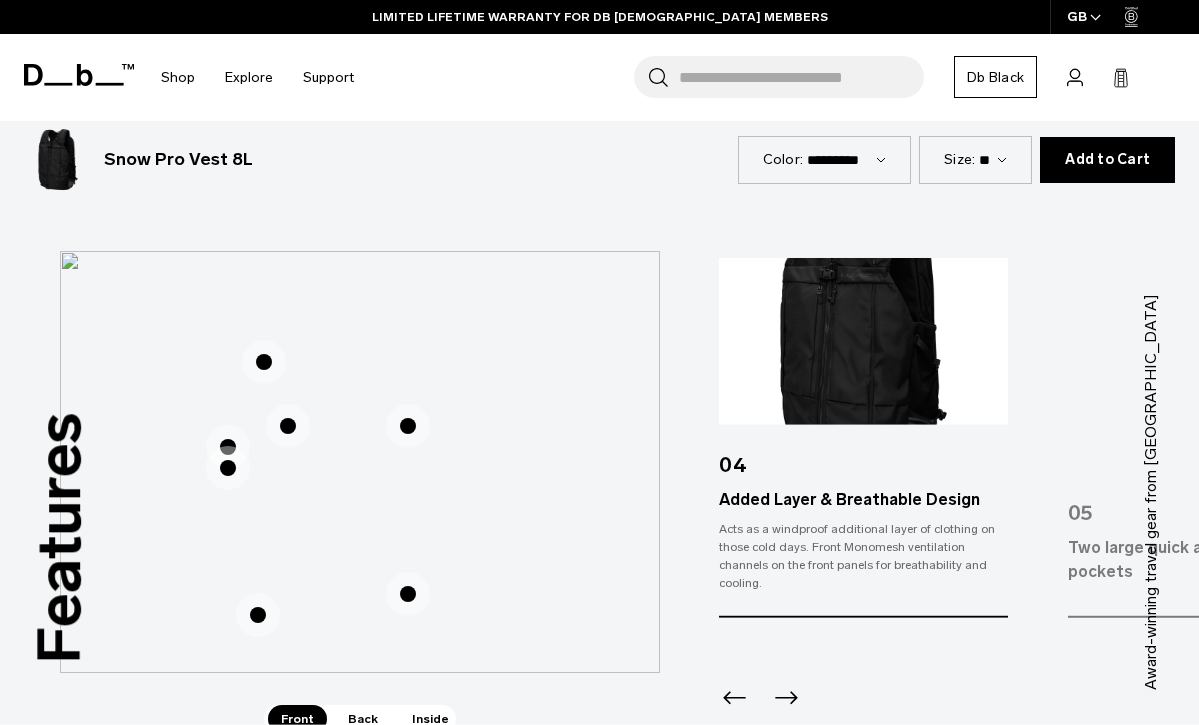 click 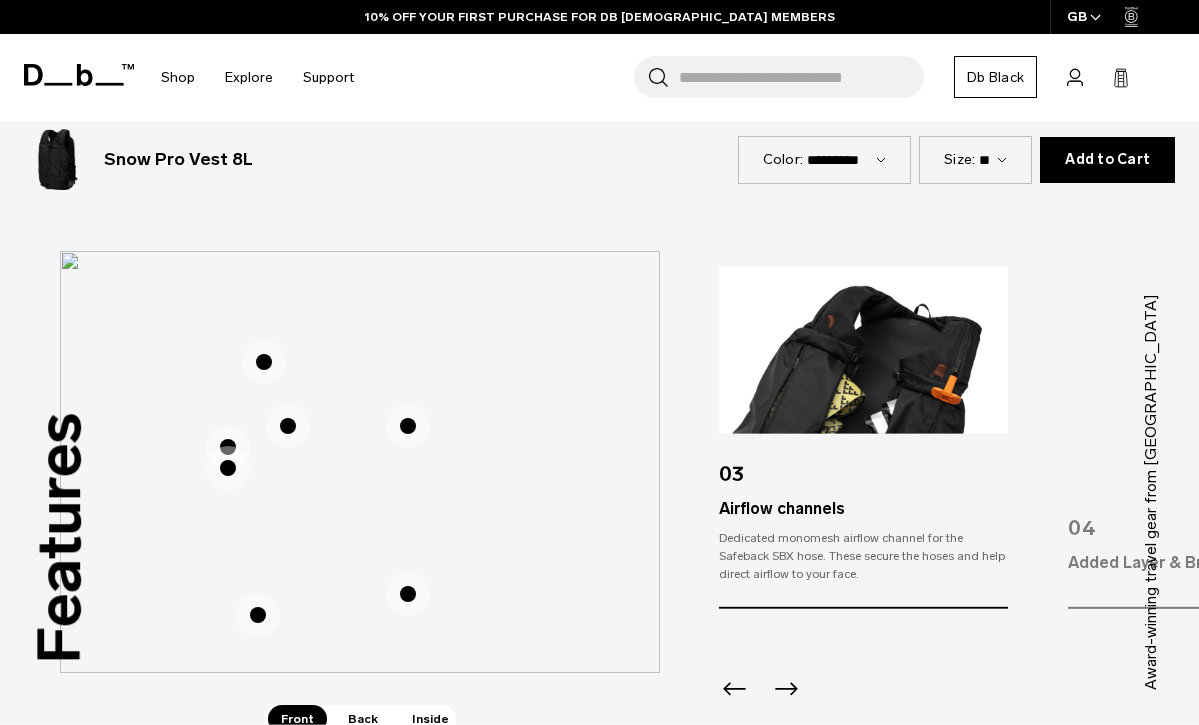 click 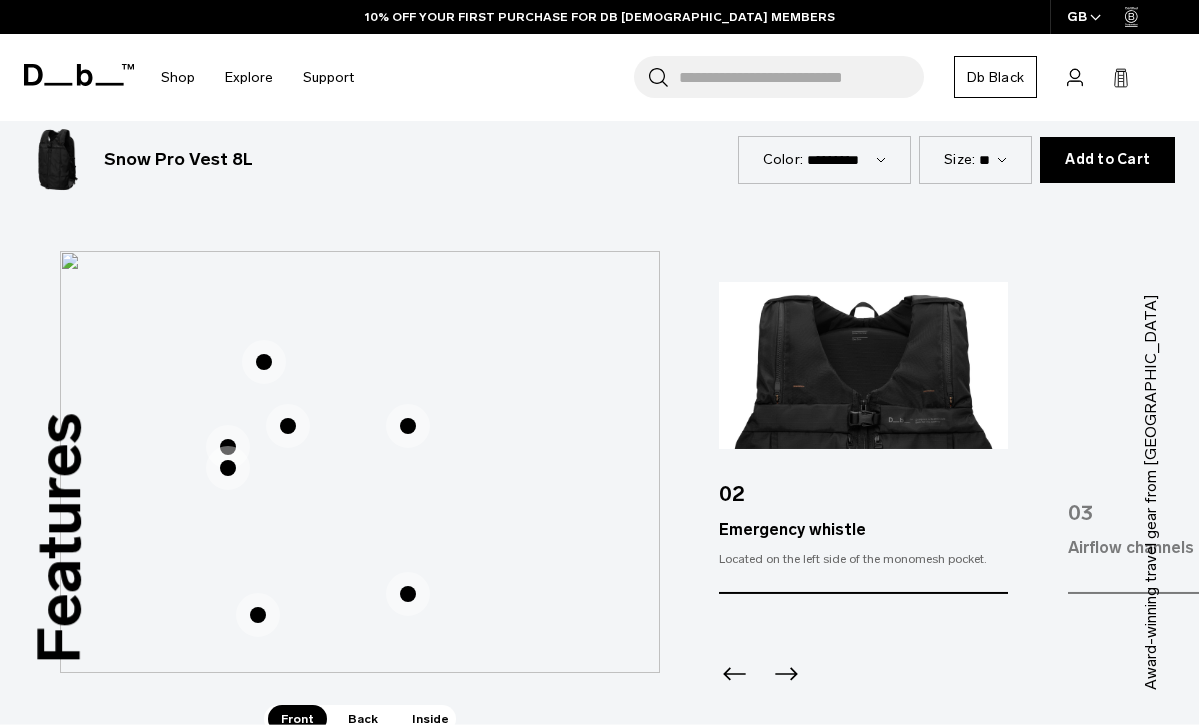 click 